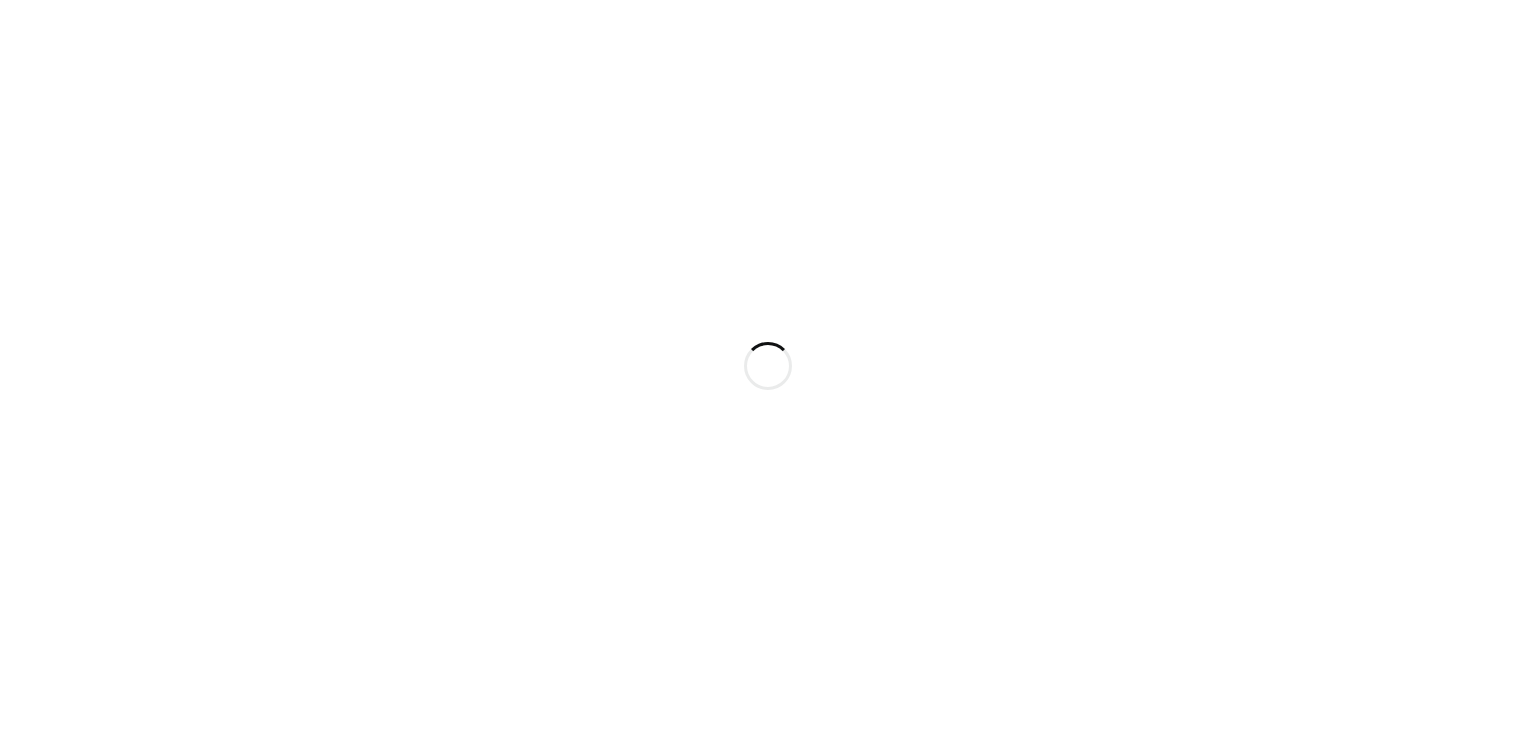scroll, scrollTop: 0, scrollLeft: 0, axis: both 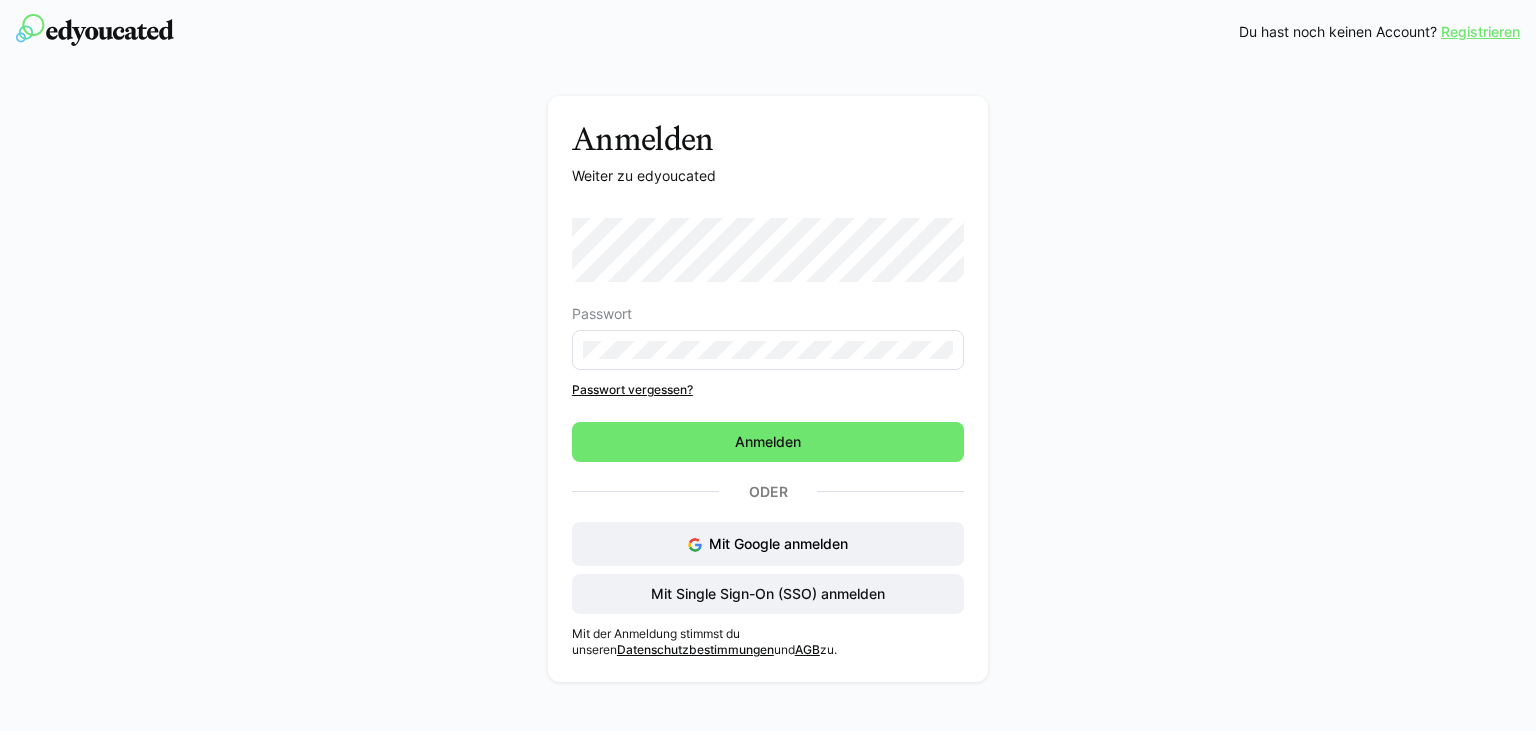 click on "Registrieren" 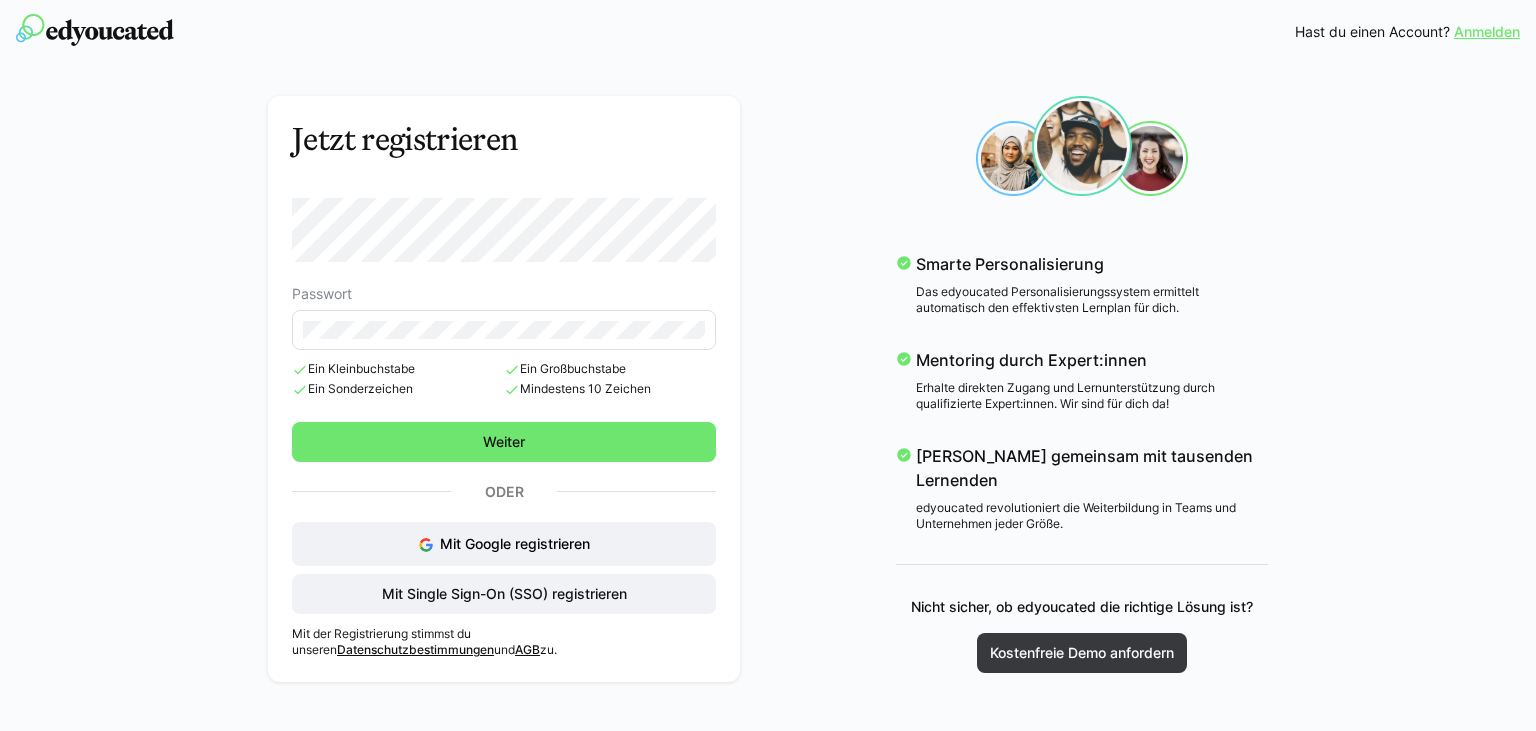 click on "Jetzt registrieren Passwort
Ein Kleinbuchstabe
Ein Sonderzeichen
Ein Großbuchstabe
Mindestens 10 Zeichen  Weiter Oder Mit Google registrieren Mit Single Sign-On (SSO) registrieren Mit der Registrierung stimmst du unseren  Datenschutzbestimmungen  und  AGB  zu." 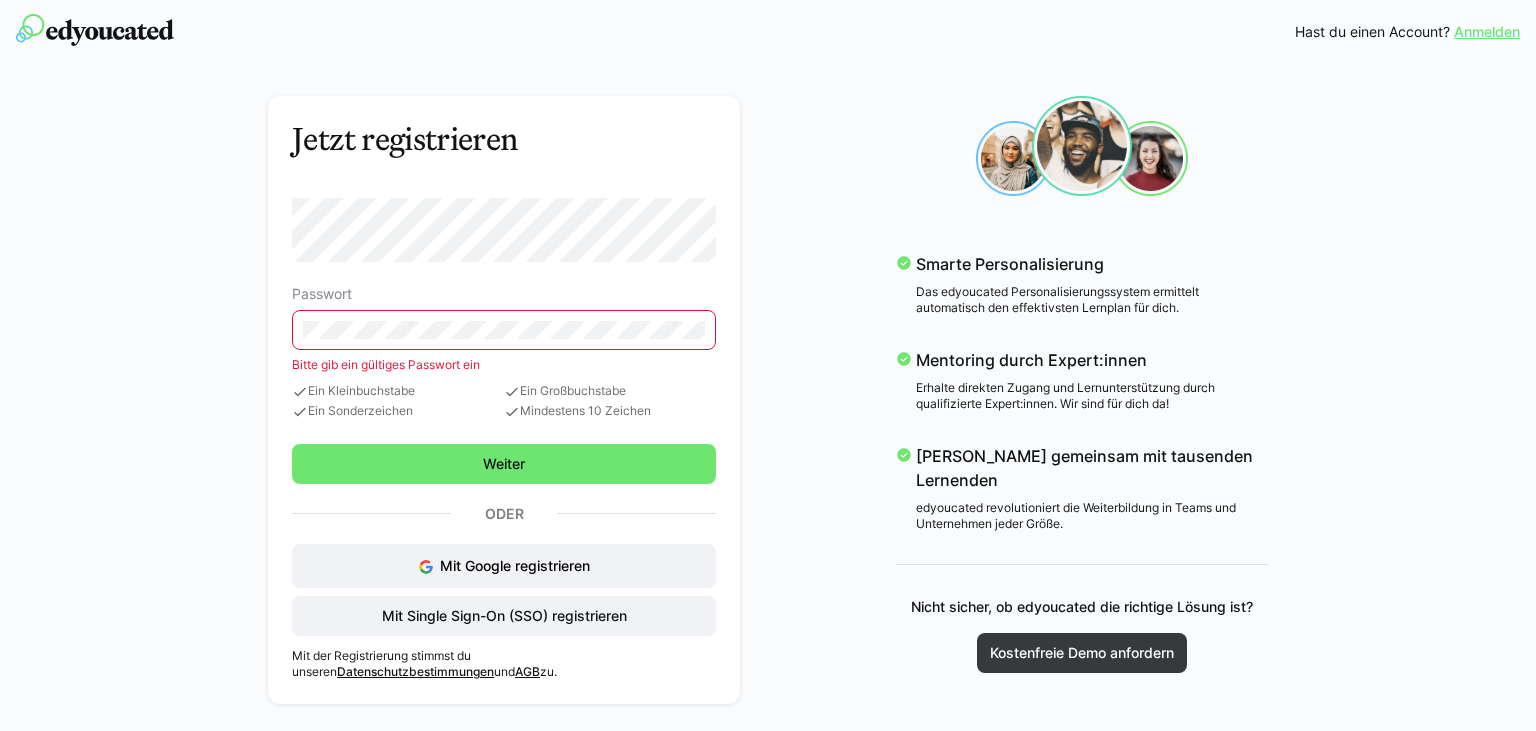 click 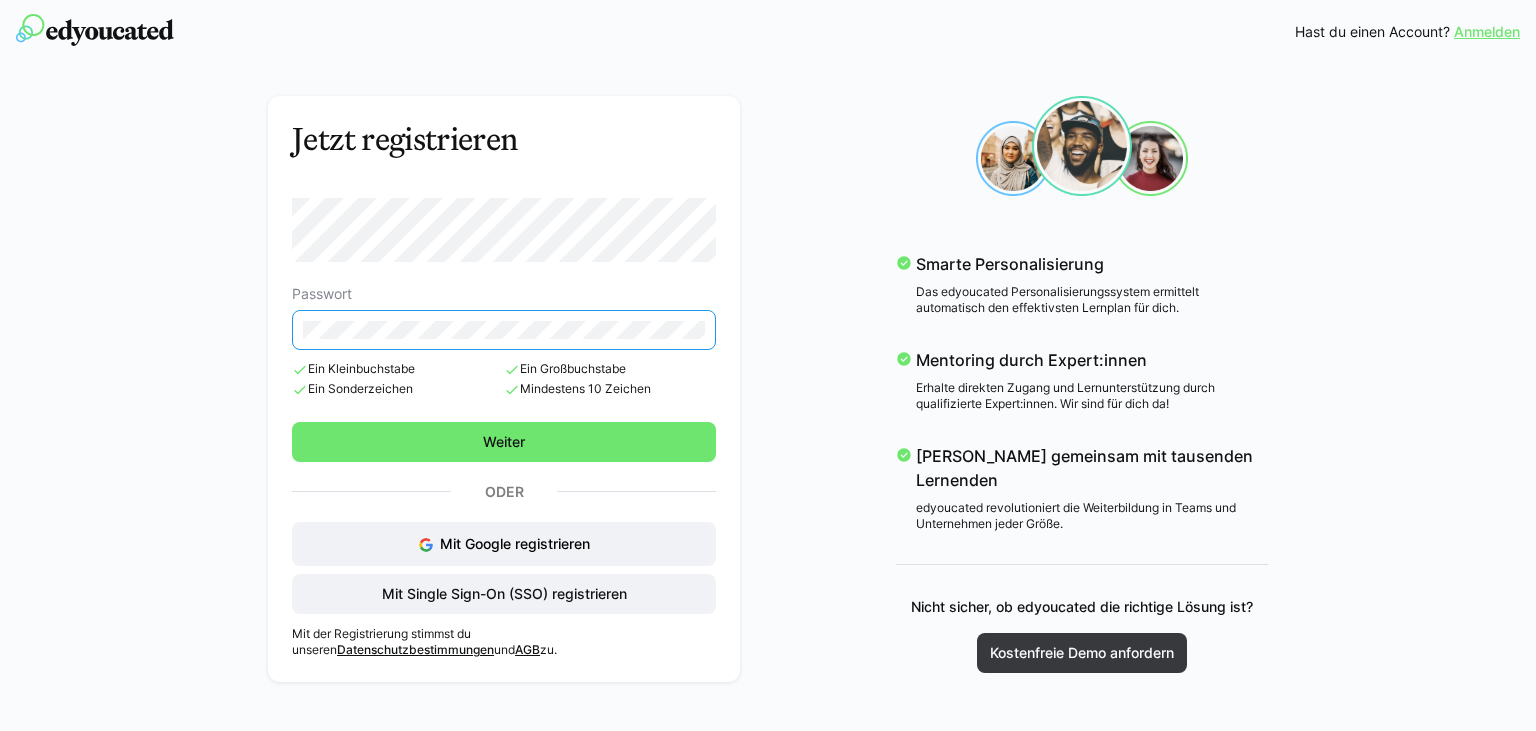 click 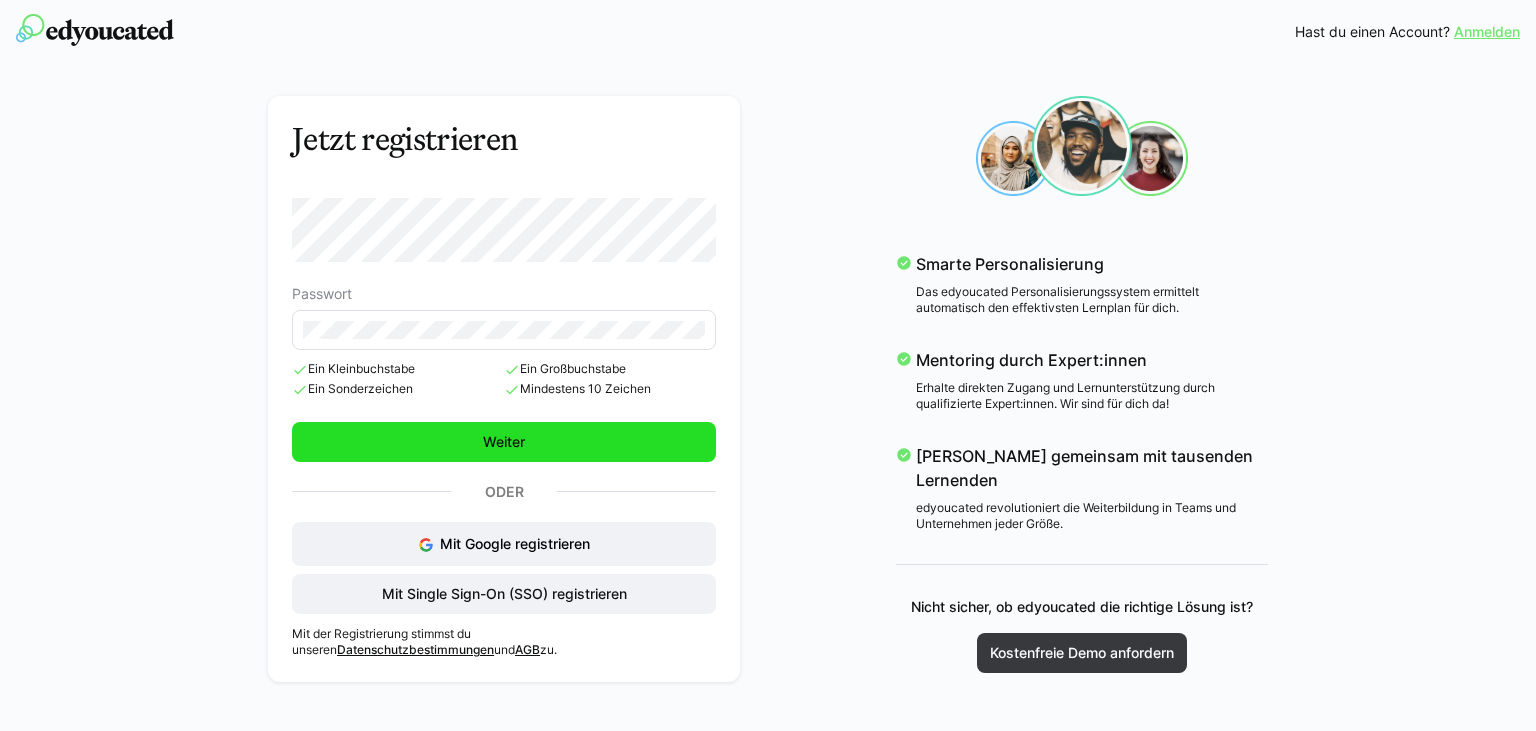 click on "Weiter" 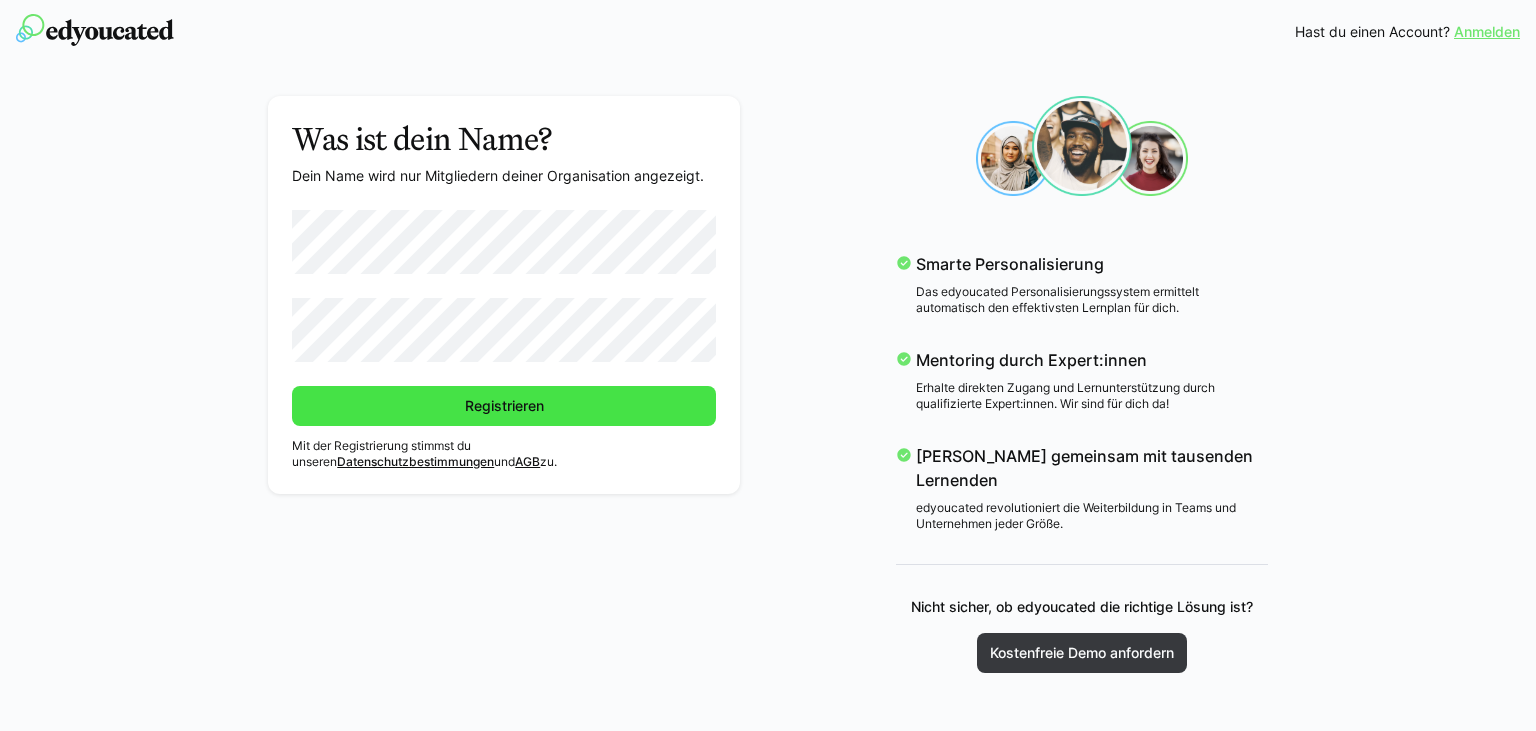 click on "Registrieren" 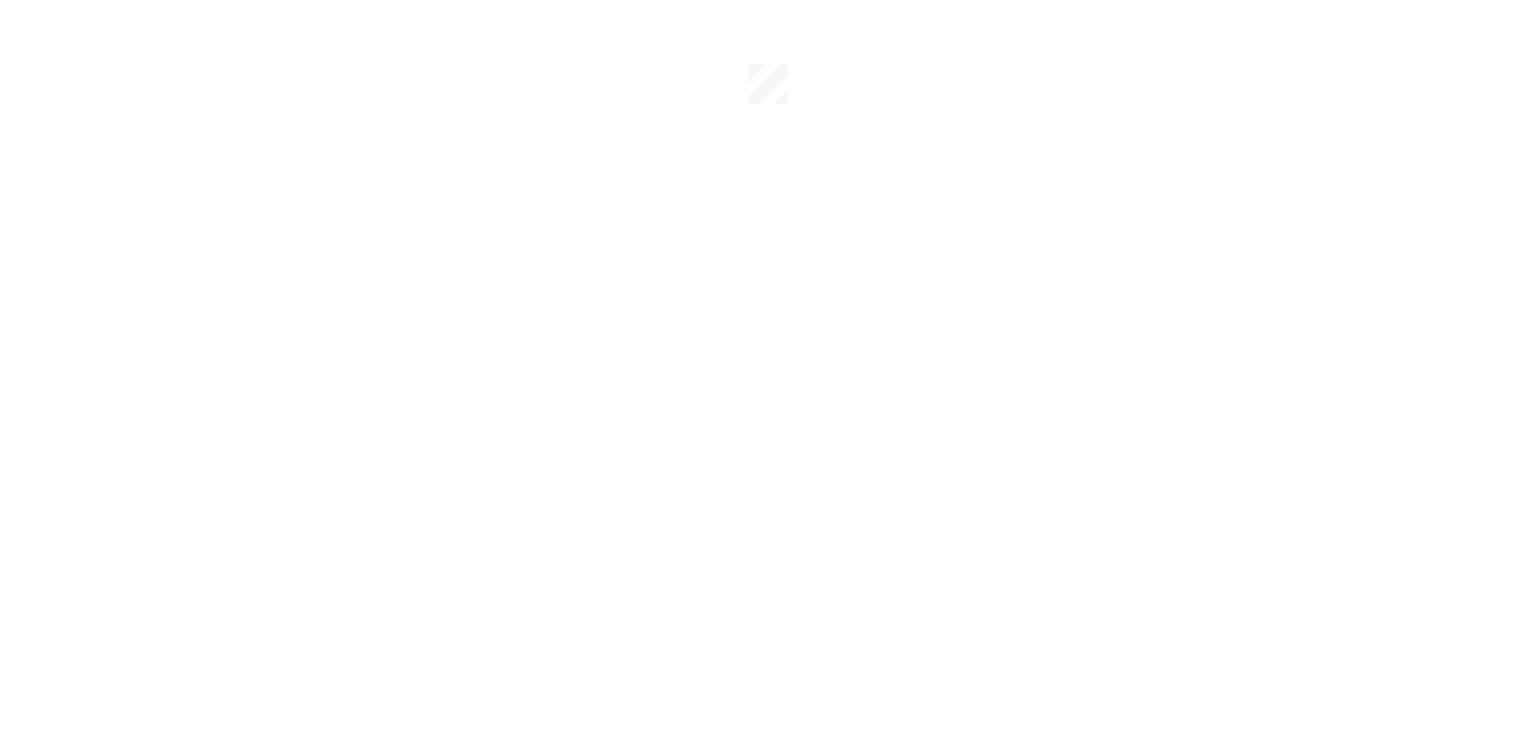 scroll, scrollTop: 0, scrollLeft: 0, axis: both 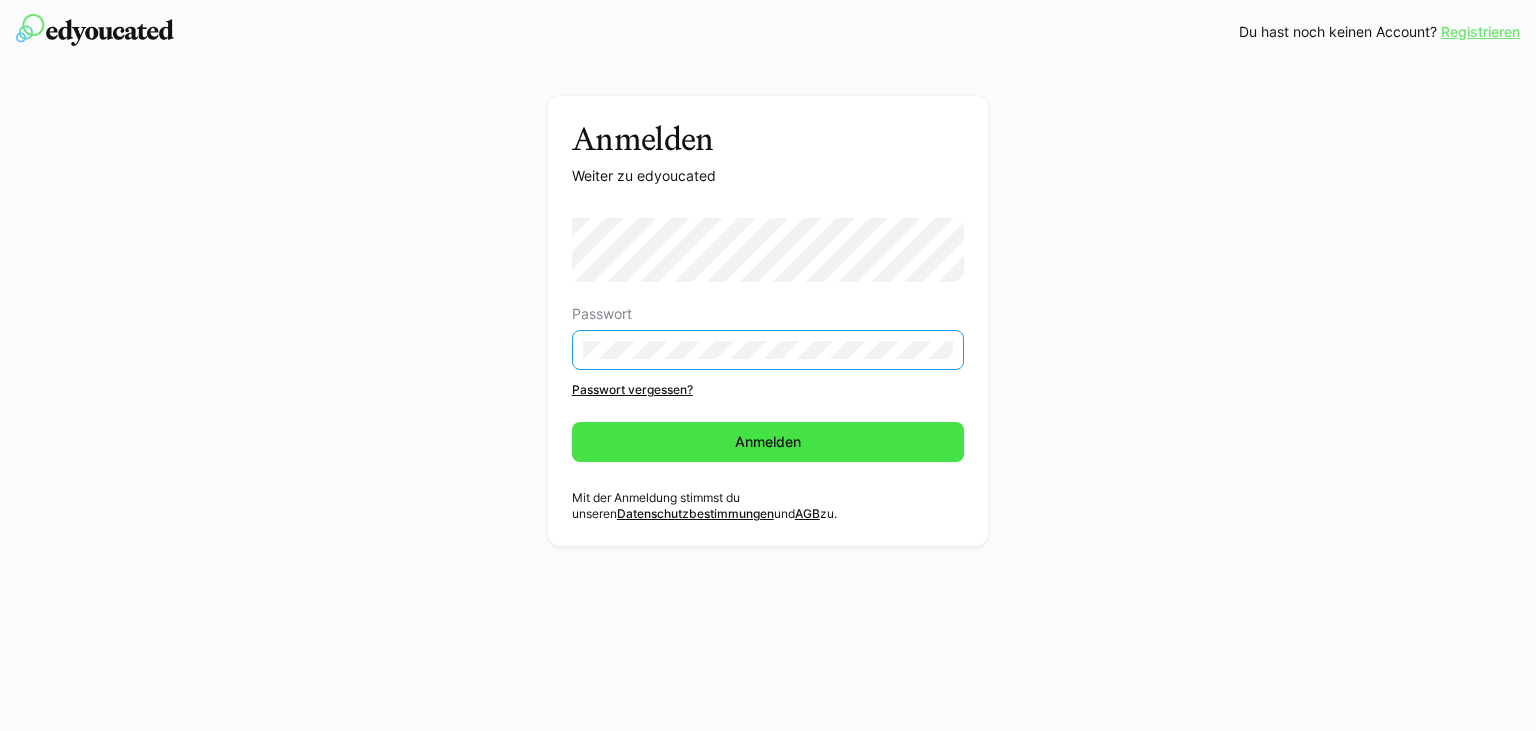 click on "Anmelden" 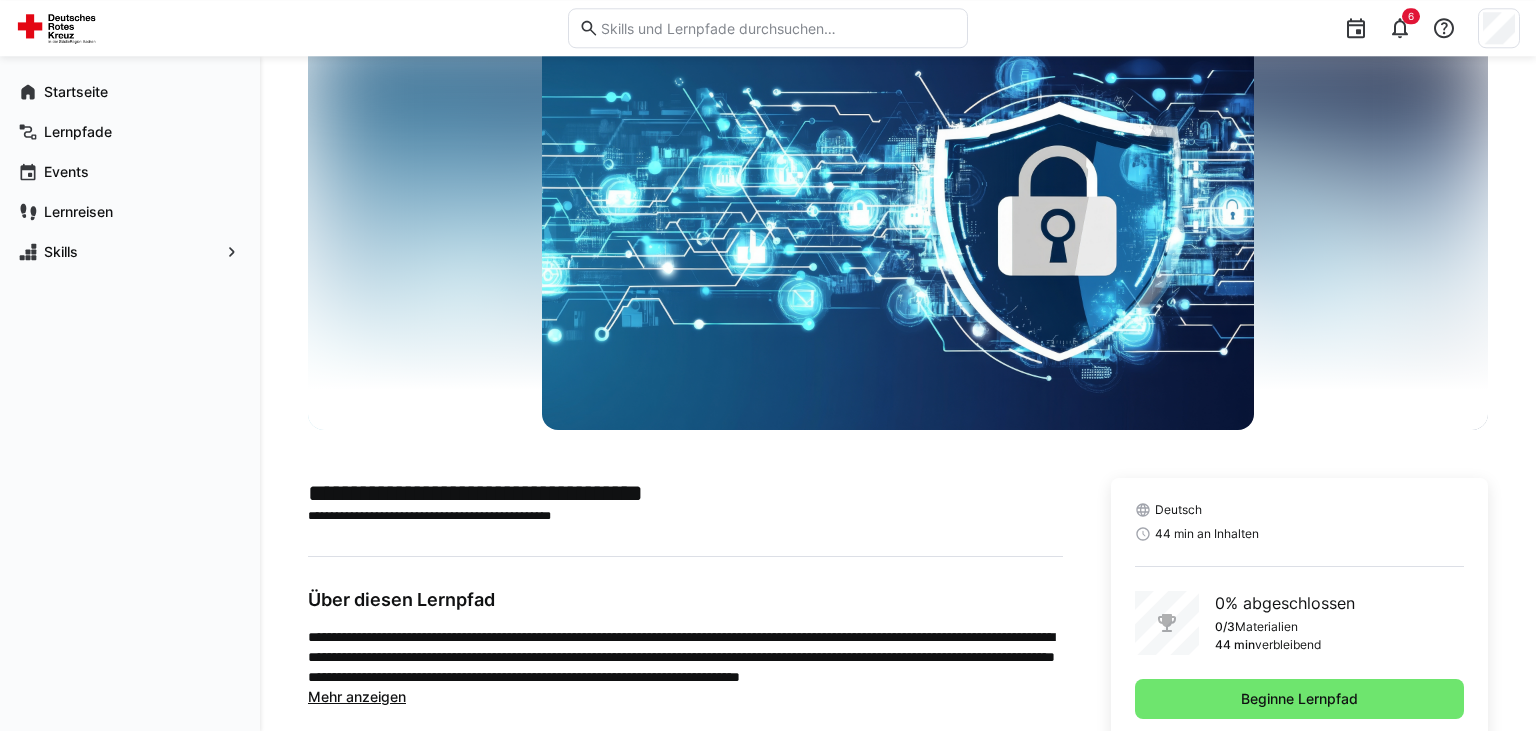 scroll, scrollTop: 133, scrollLeft: 0, axis: vertical 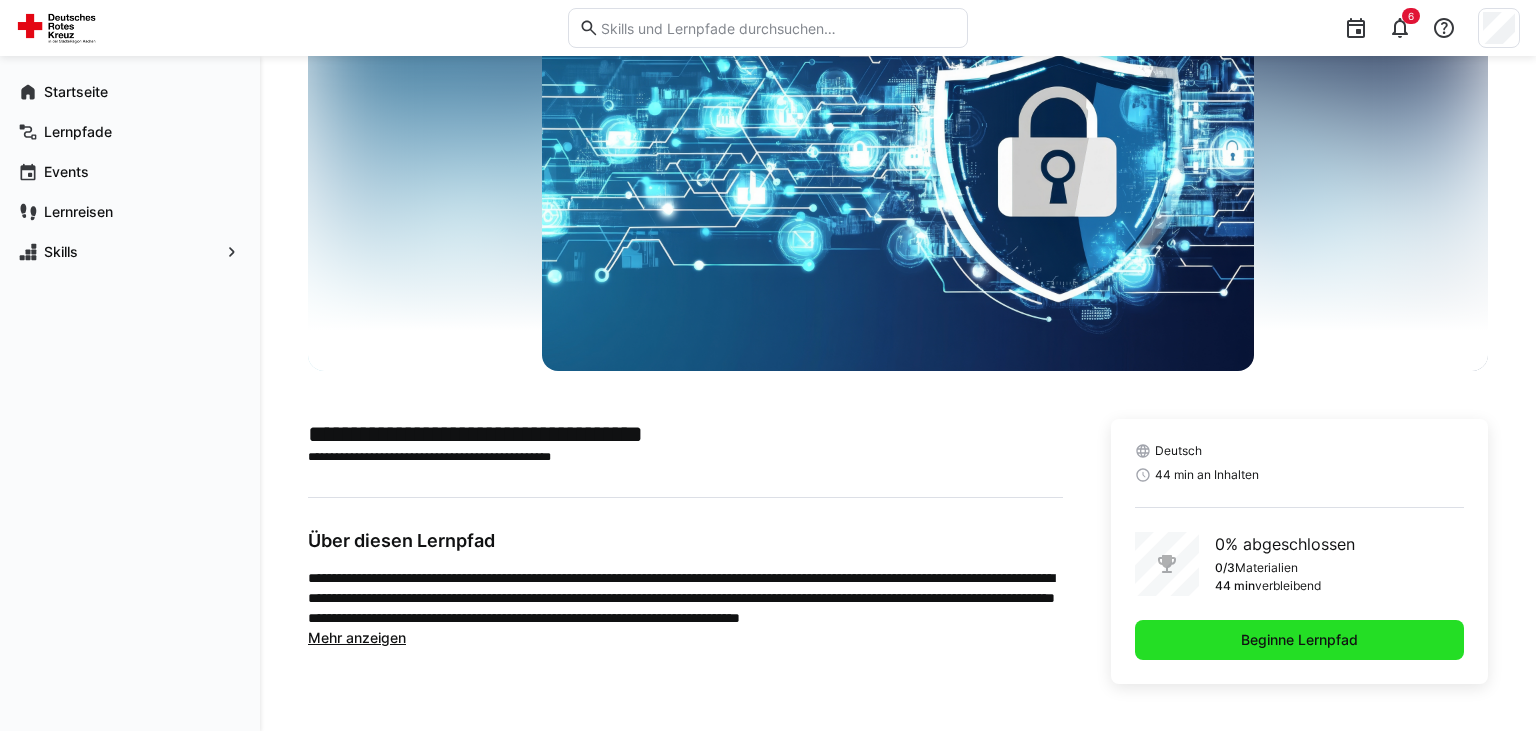 click on "Beginne Lernpfad" 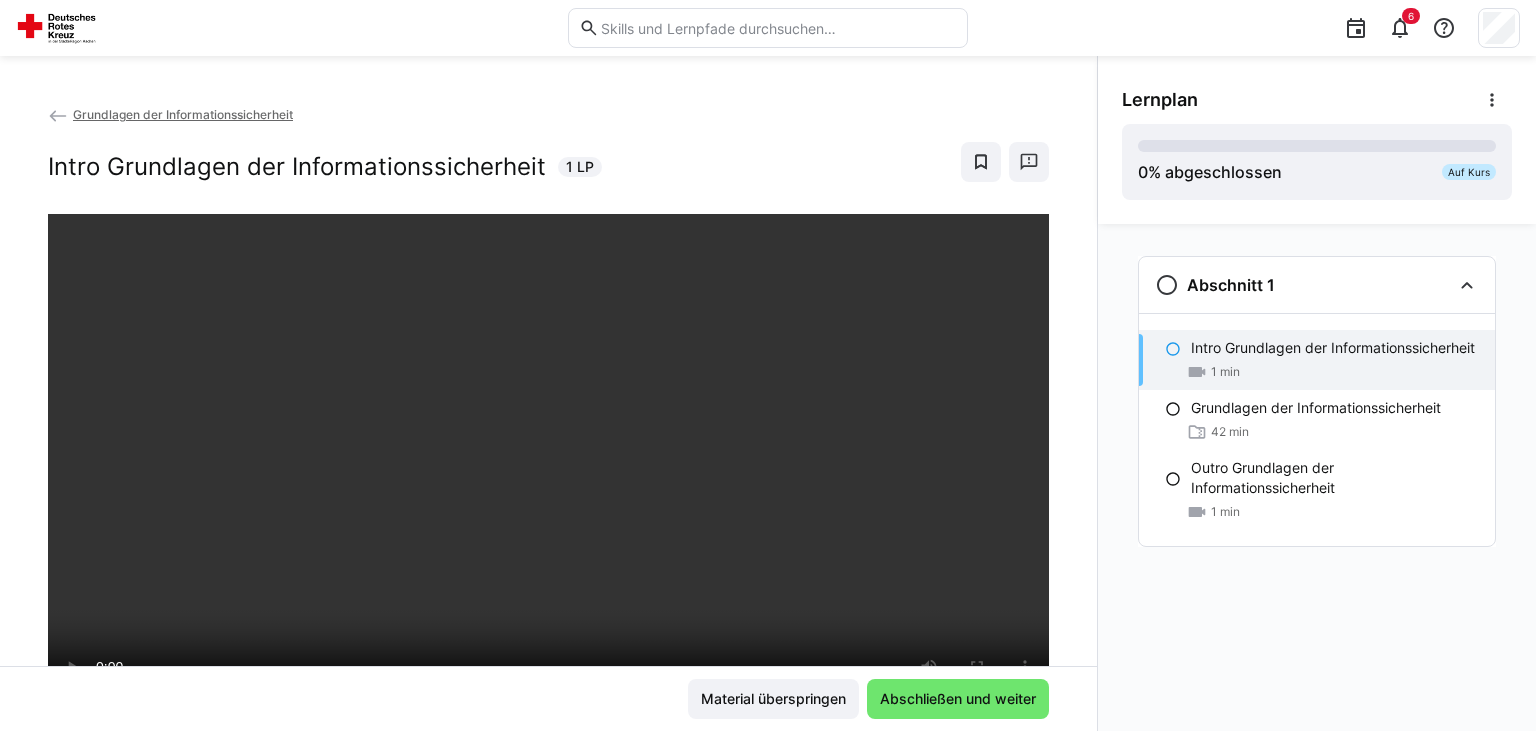 scroll, scrollTop: 0, scrollLeft: 0, axis: both 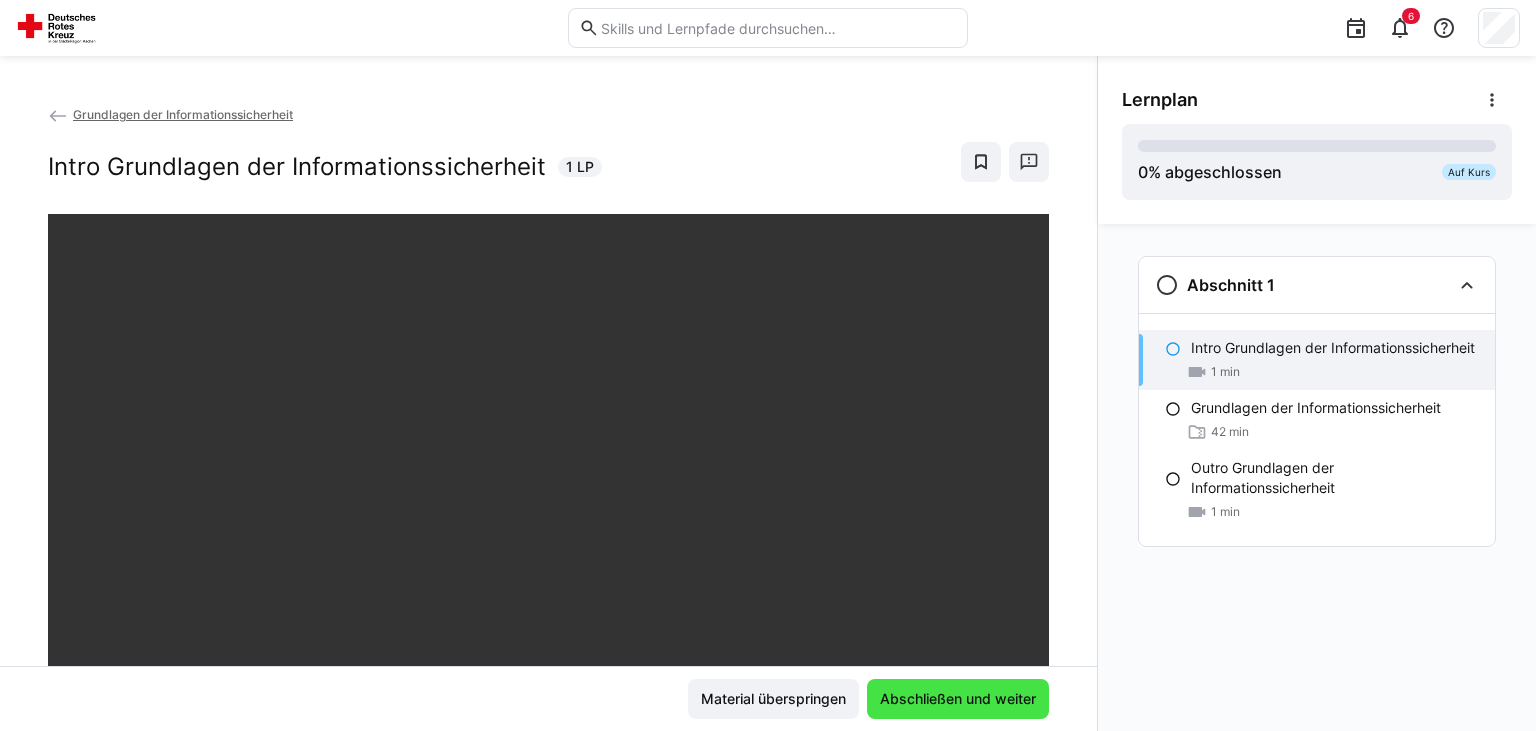 click on "Abschließen und weiter" 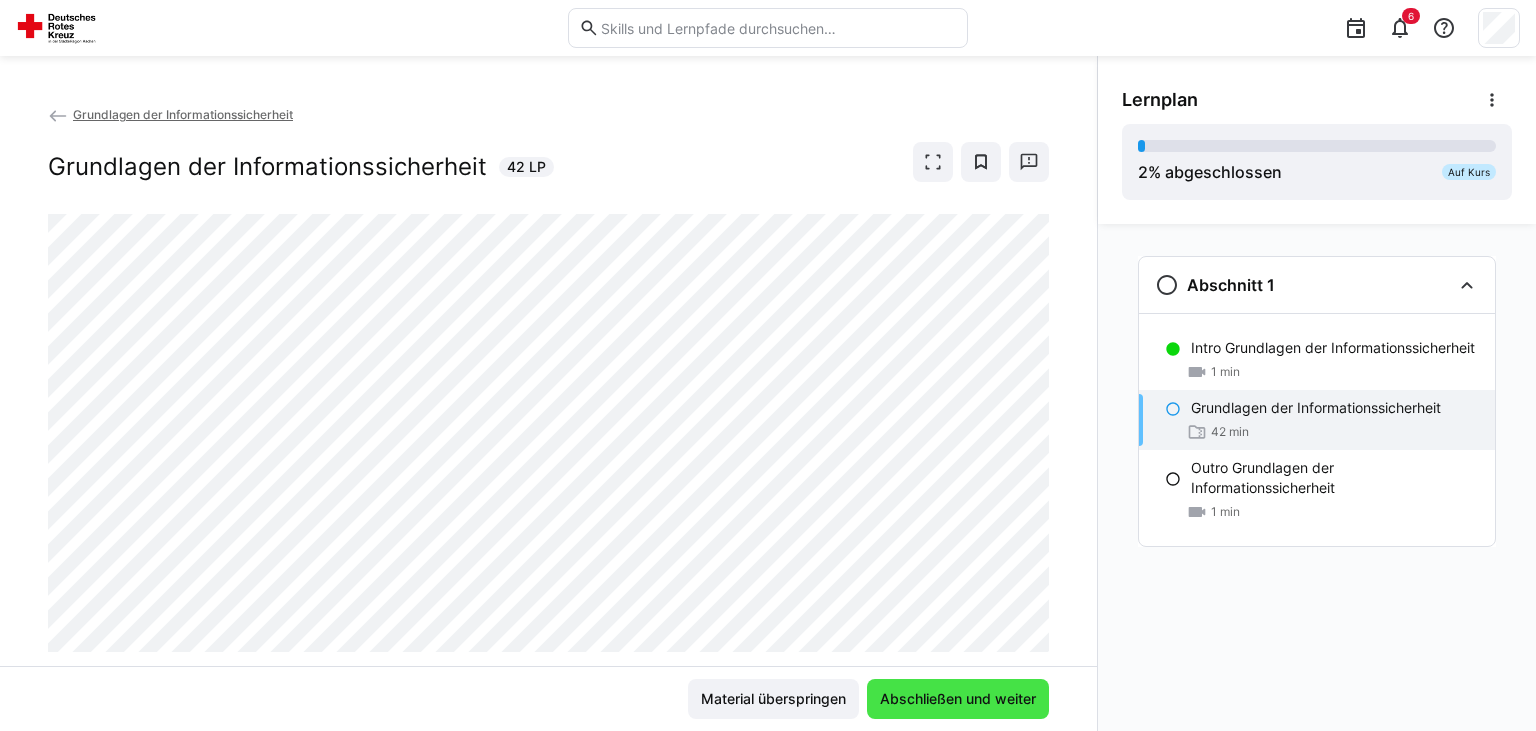 click on "Abschließen und weiter" 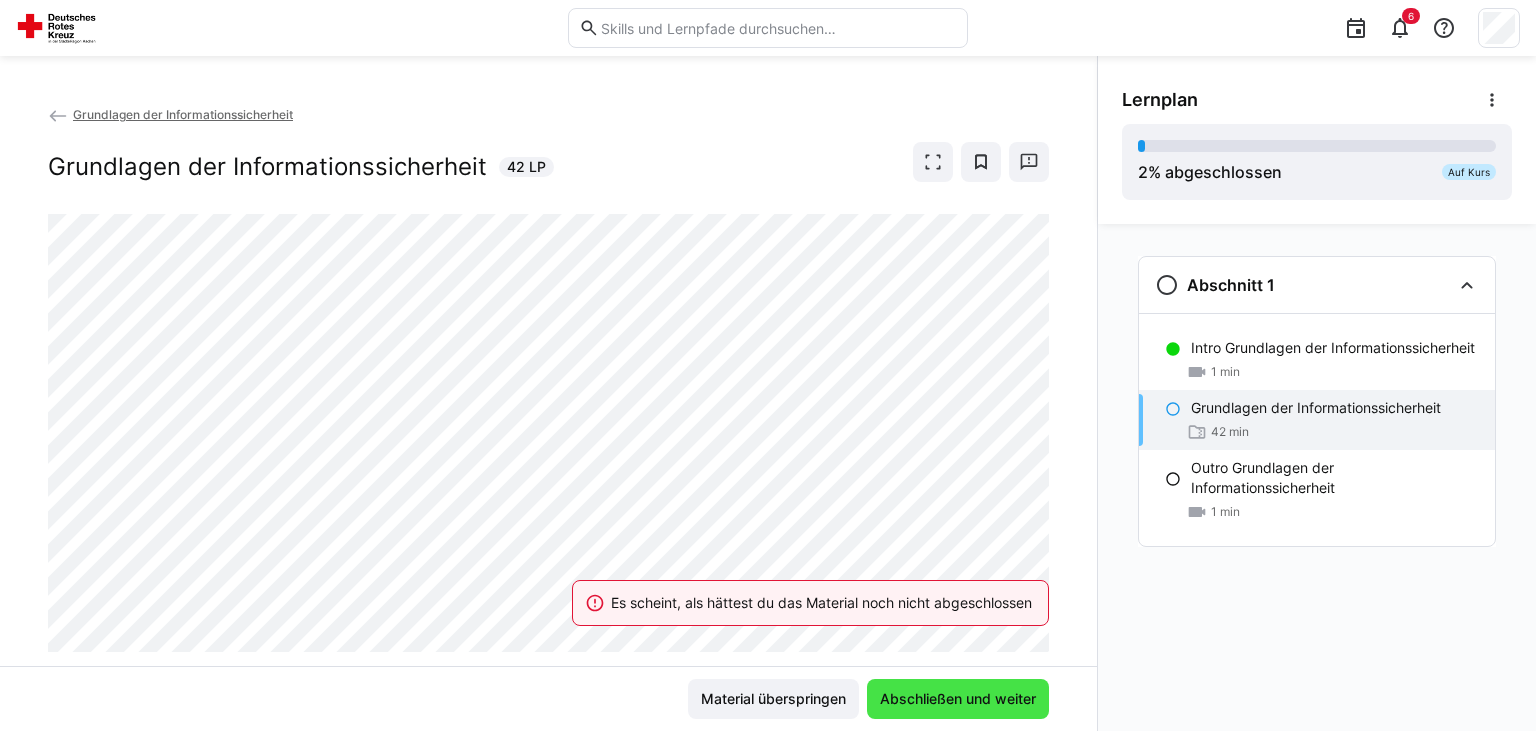 click on "Abschließen und weiter" 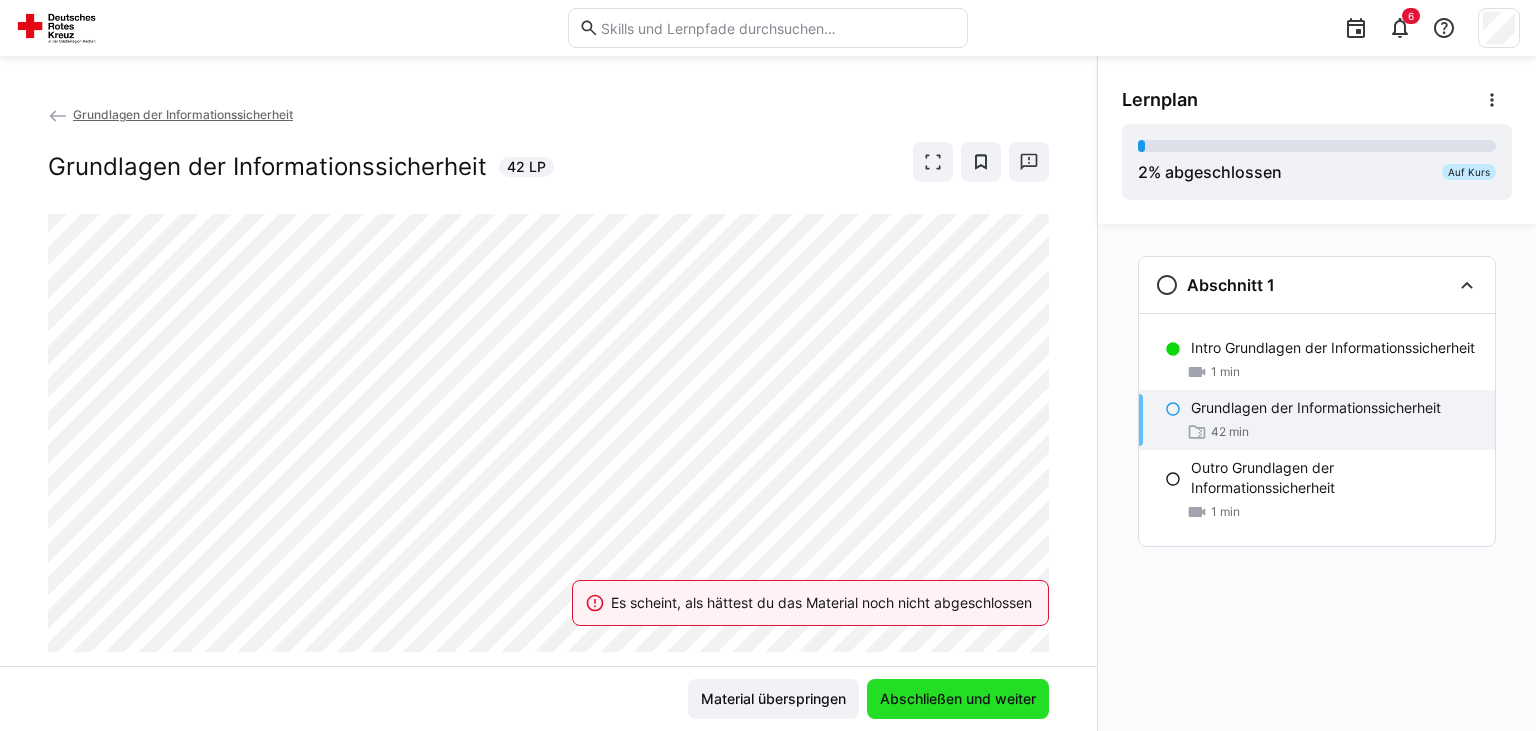 click on "Abschließen und weiter" 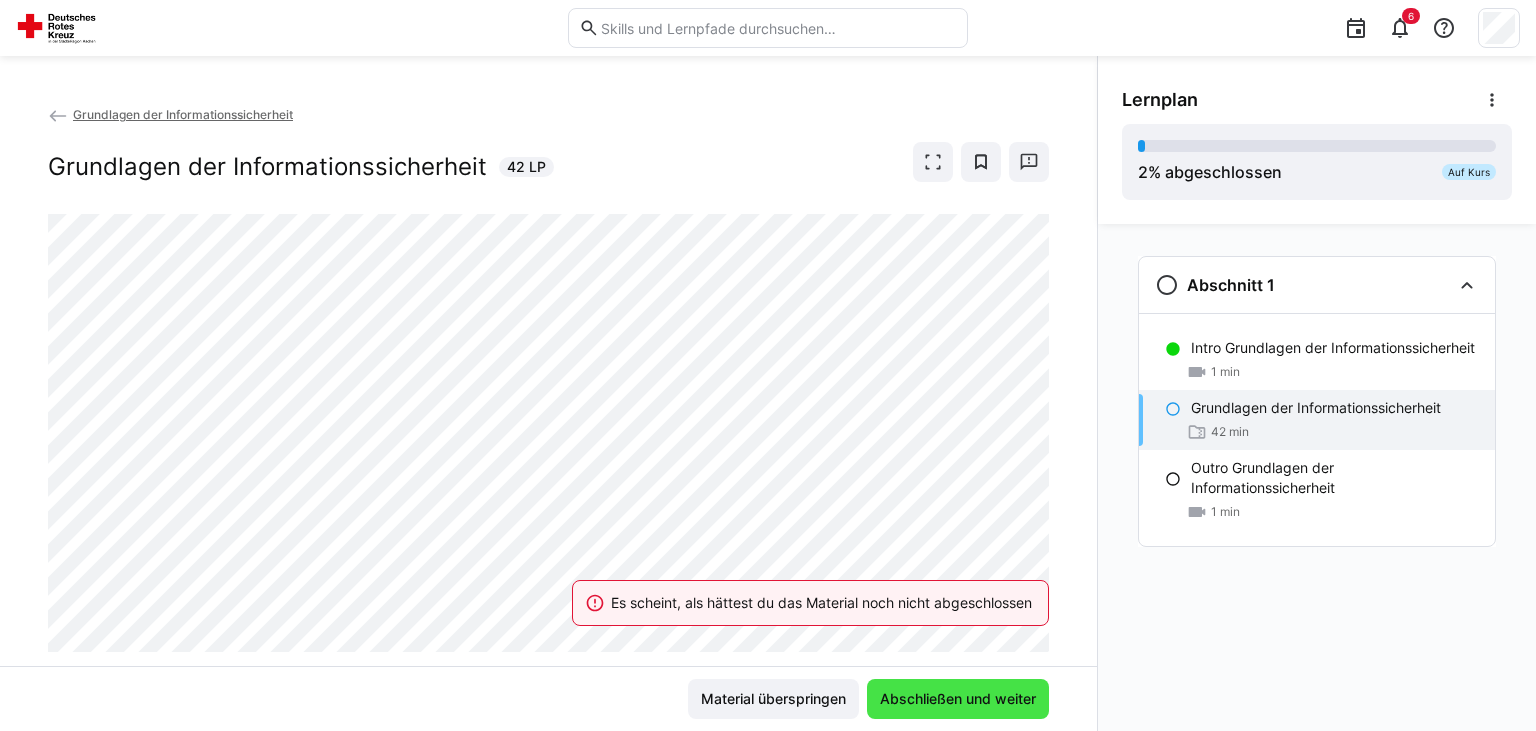 click on "Abschließen und weiter" 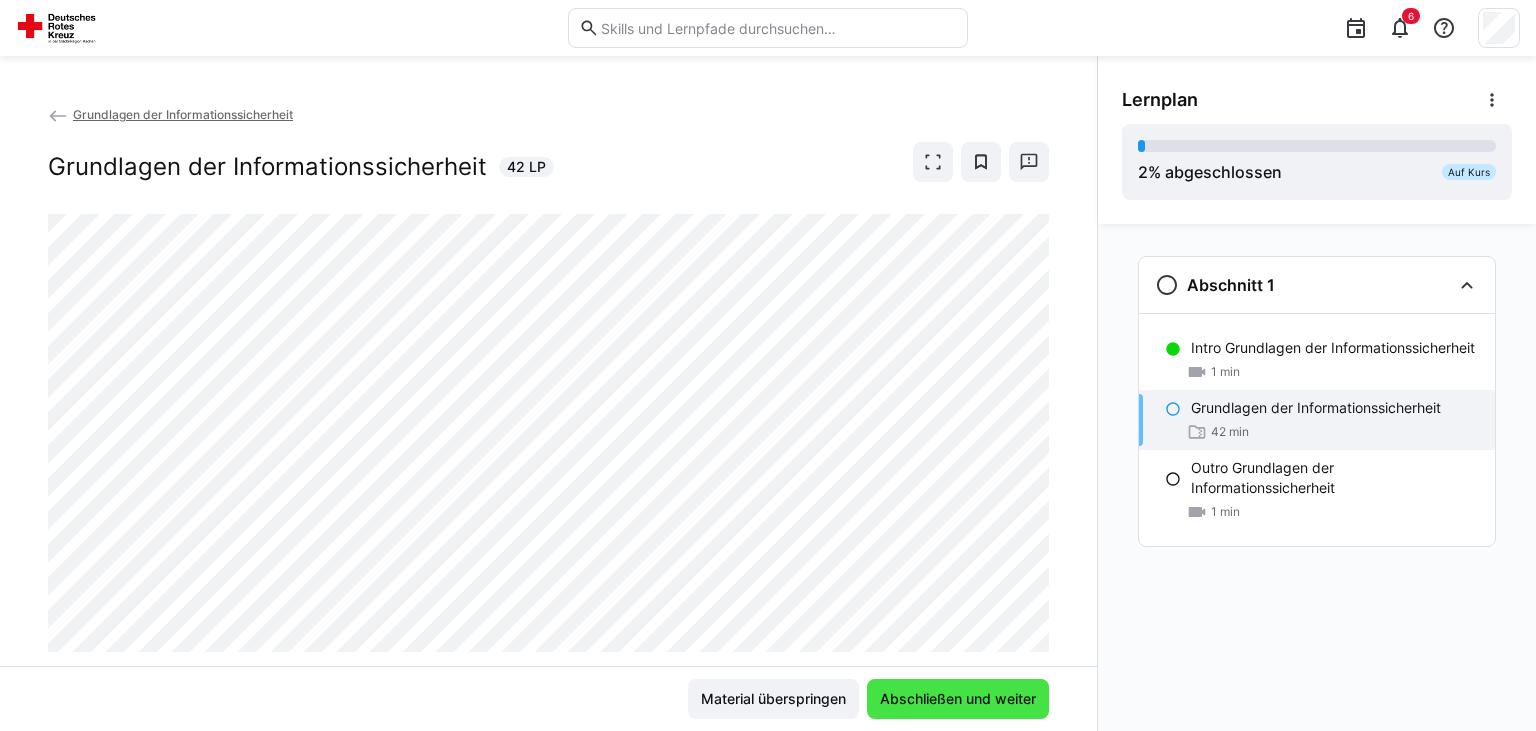 click on "Abschließen und weiter" 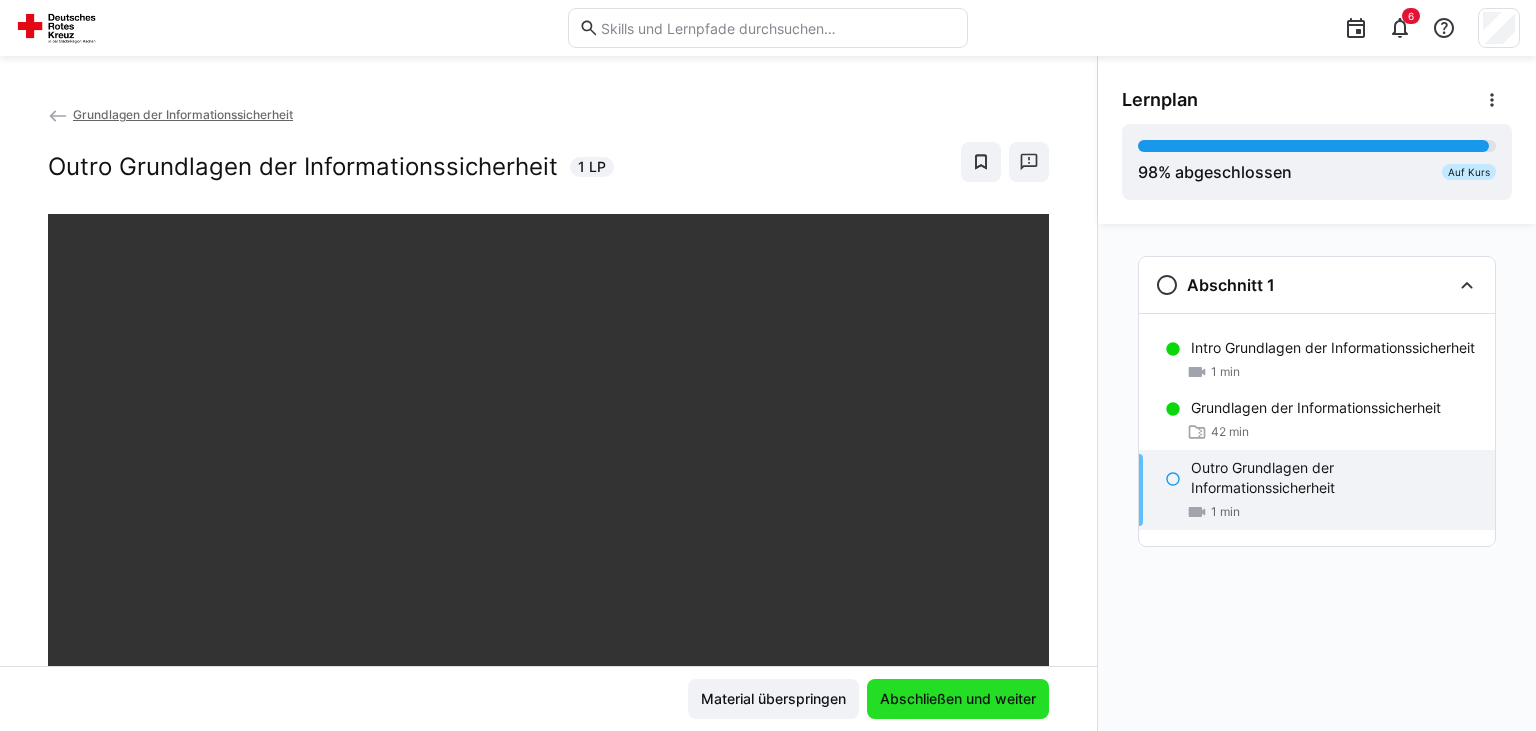click on "Abschließen und weiter" 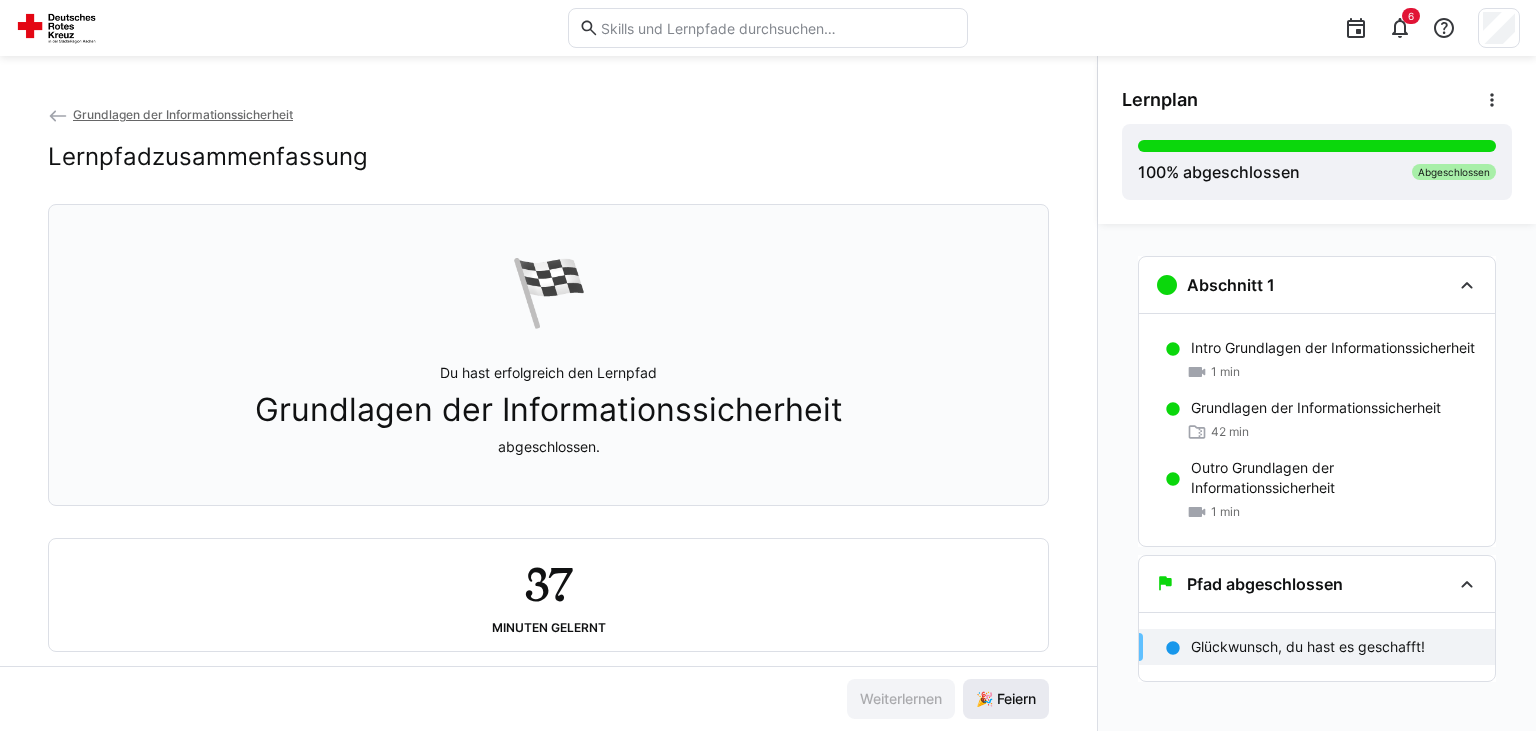 click on "🎉 Feiern" 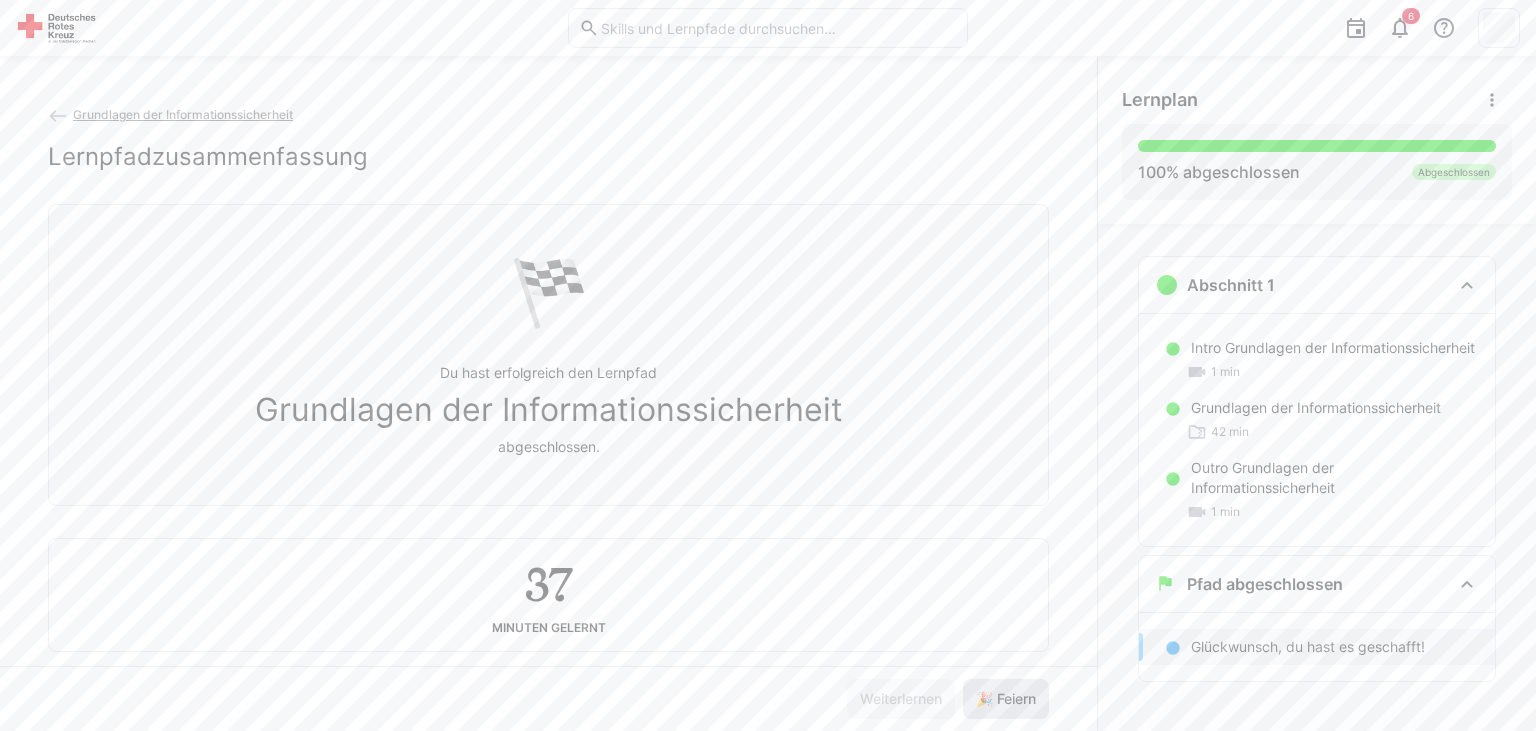 click on "🎉 Feiern" 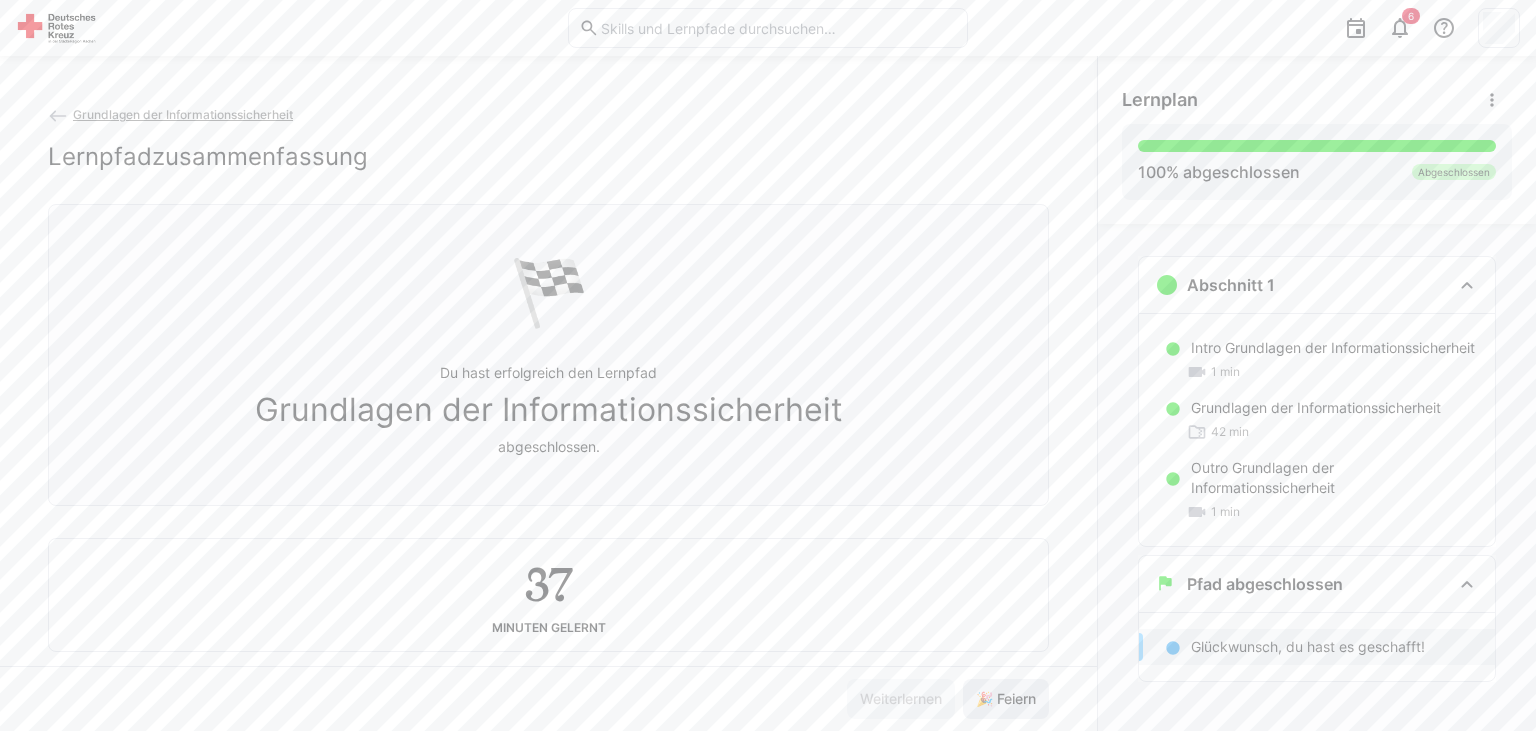 click on "🎉 Feiern" 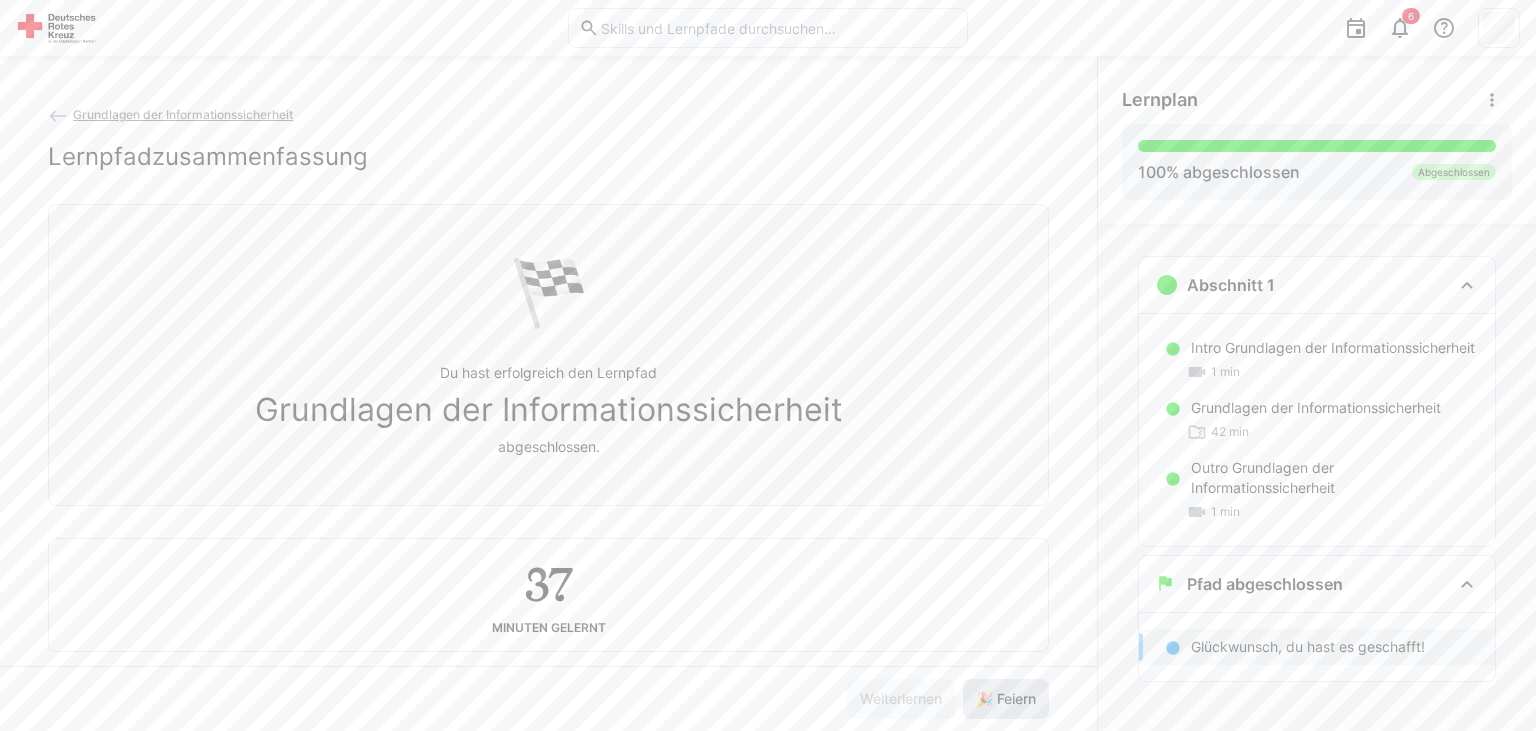 click on "🎉 Feiern" 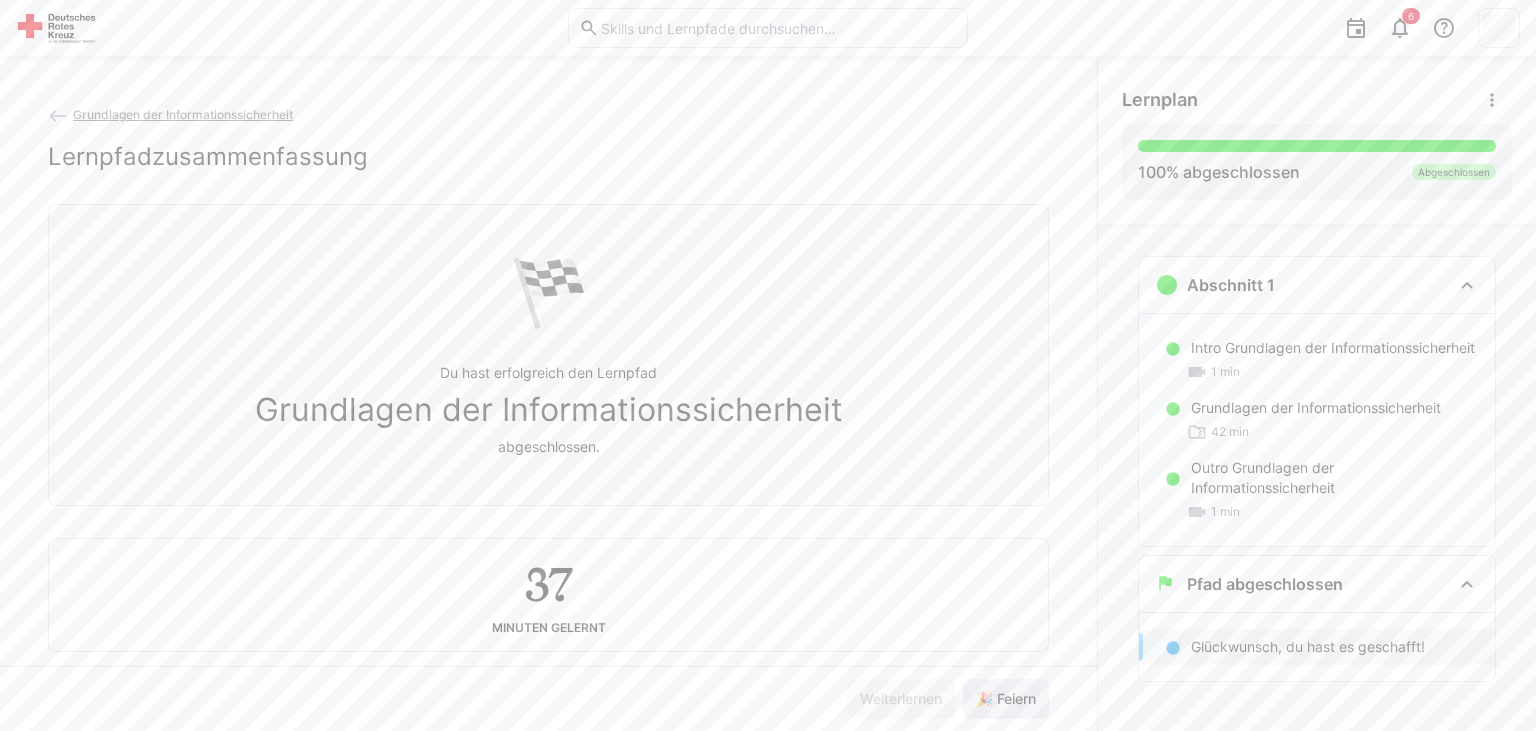 click on "🎉 Feiern" 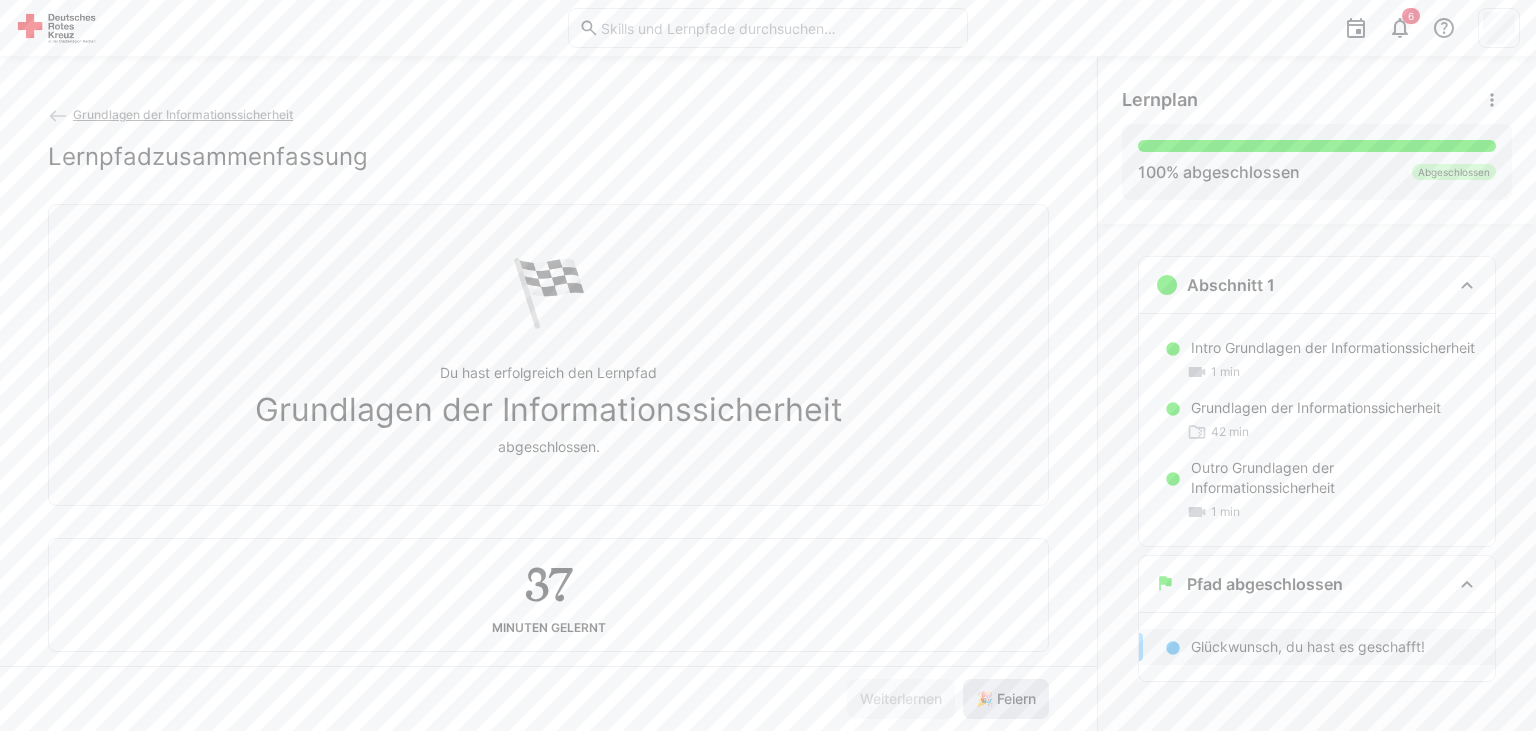 click on "🎉 Feiern" 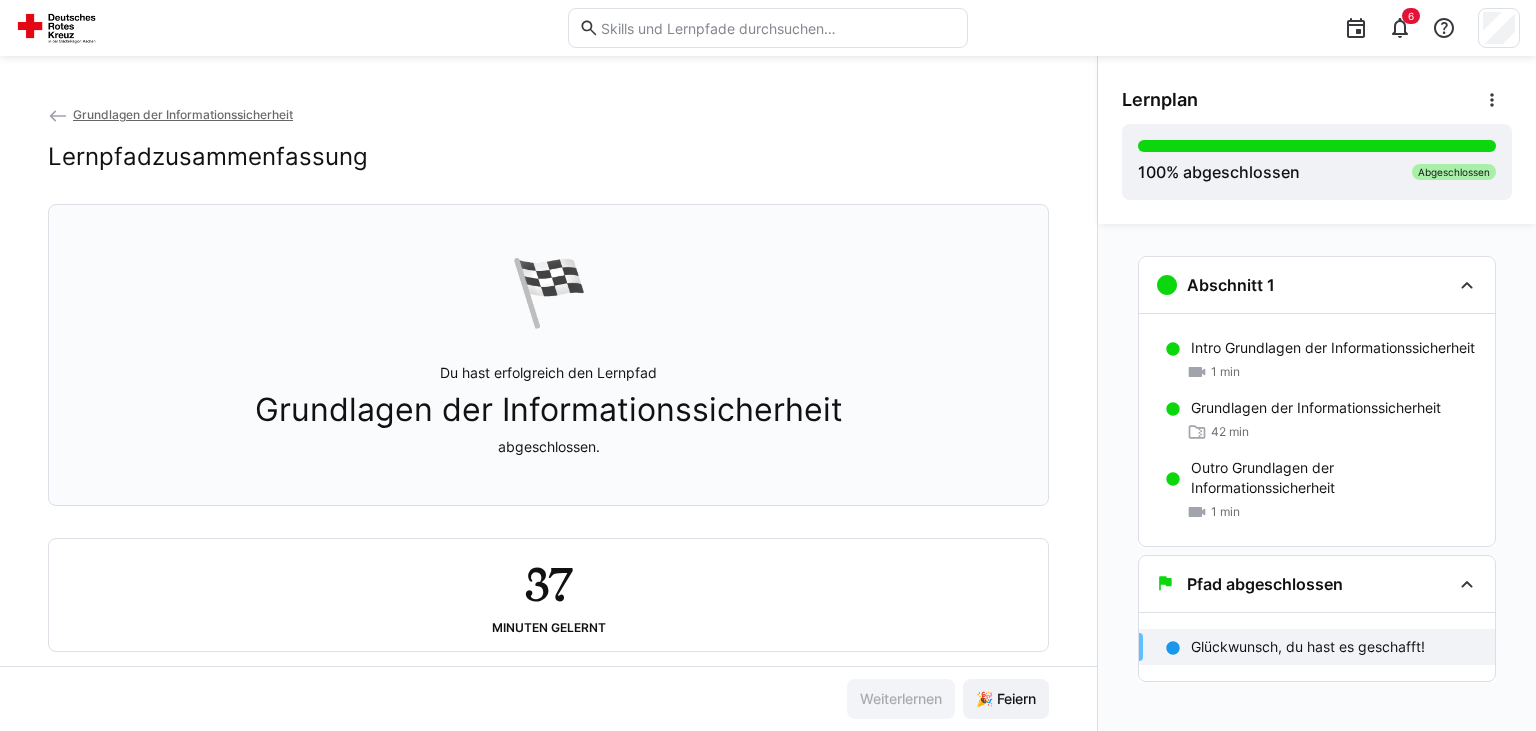 scroll, scrollTop: 12, scrollLeft: 0, axis: vertical 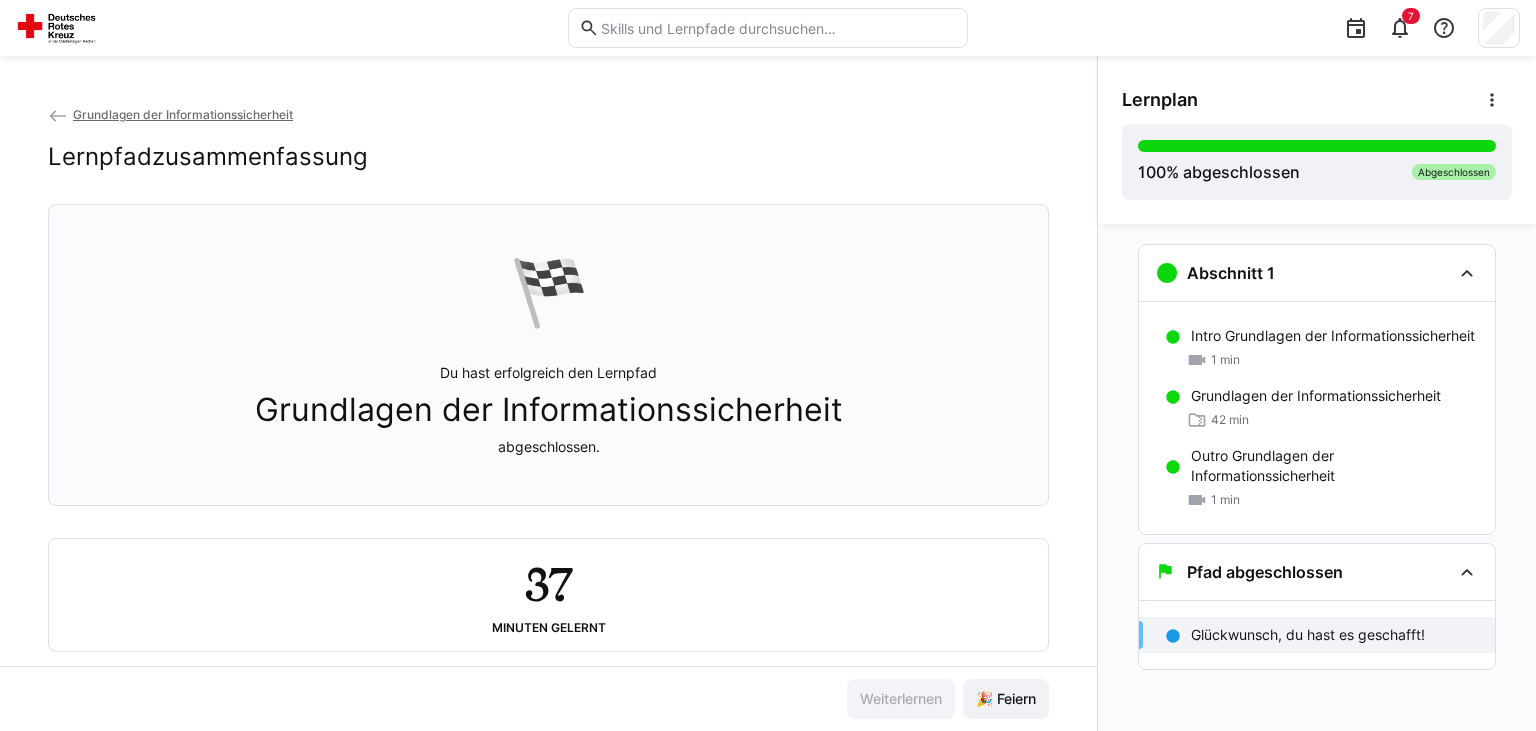 click on "🏁  Du hast erfolgreich den Lernpfad  Grundlagen der Informationssicherheit  abgeschlossen." 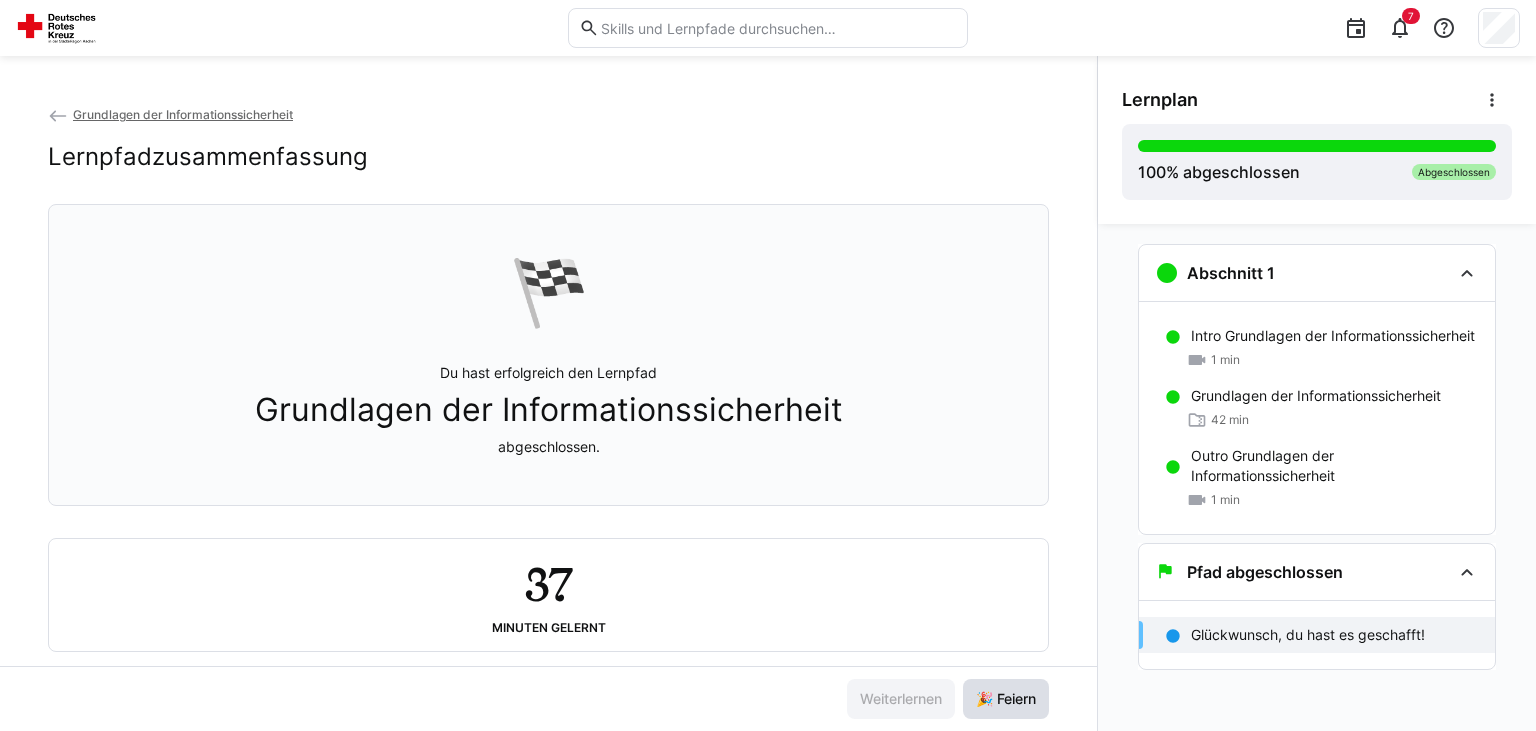 click on "🎉 Feiern" 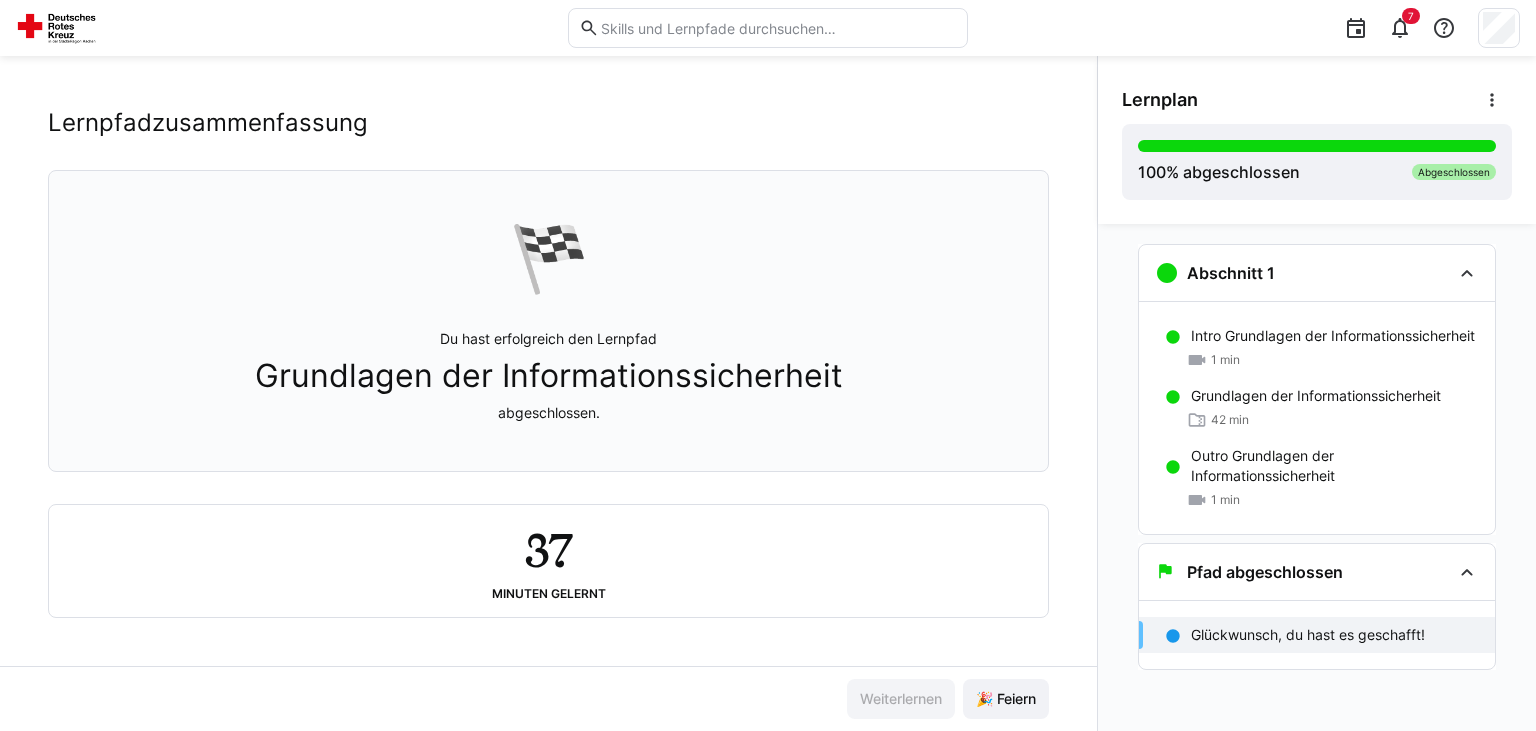 scroll, scrollTop: 0, scrollLeft: 0, axis: both 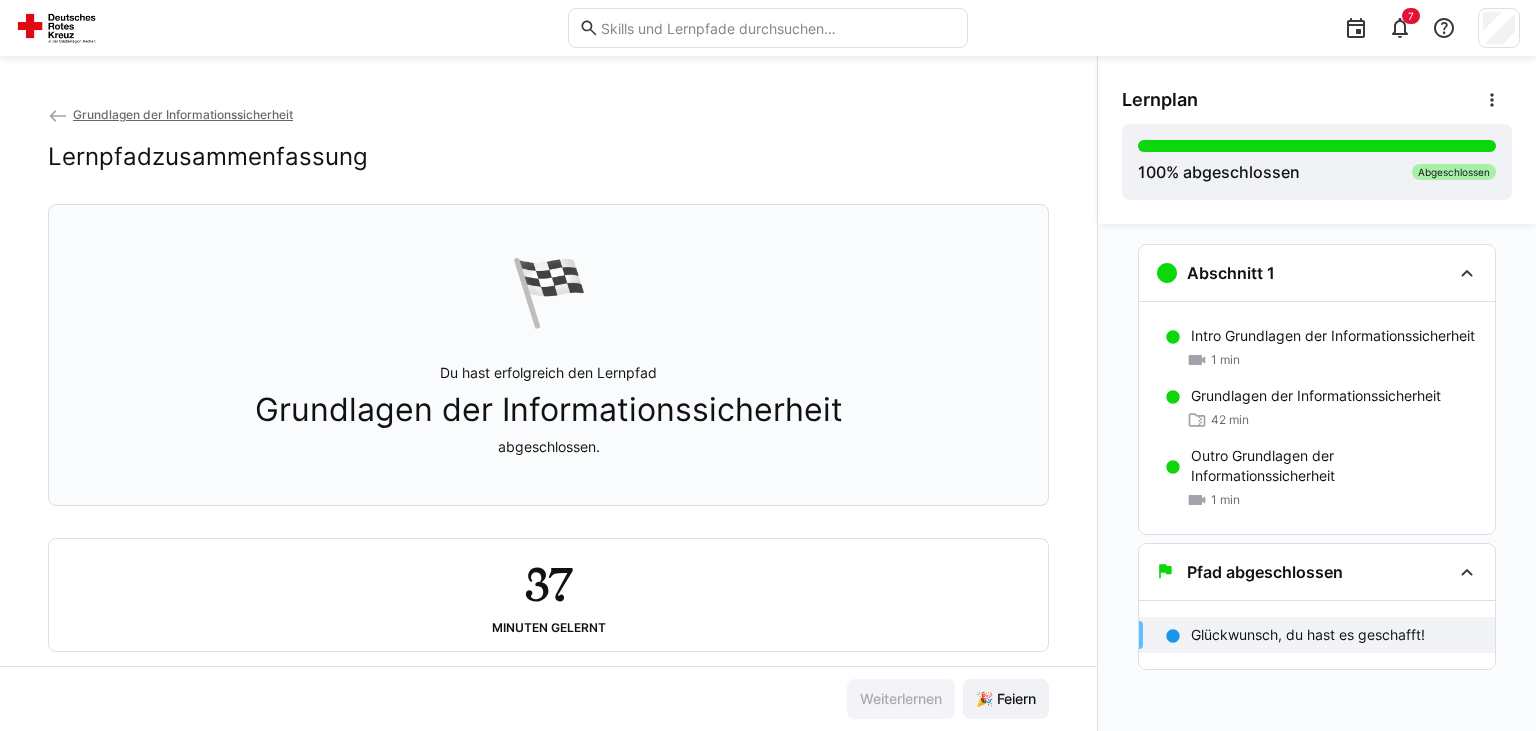 click on "Glückwunsch, du hast es geschafft!" 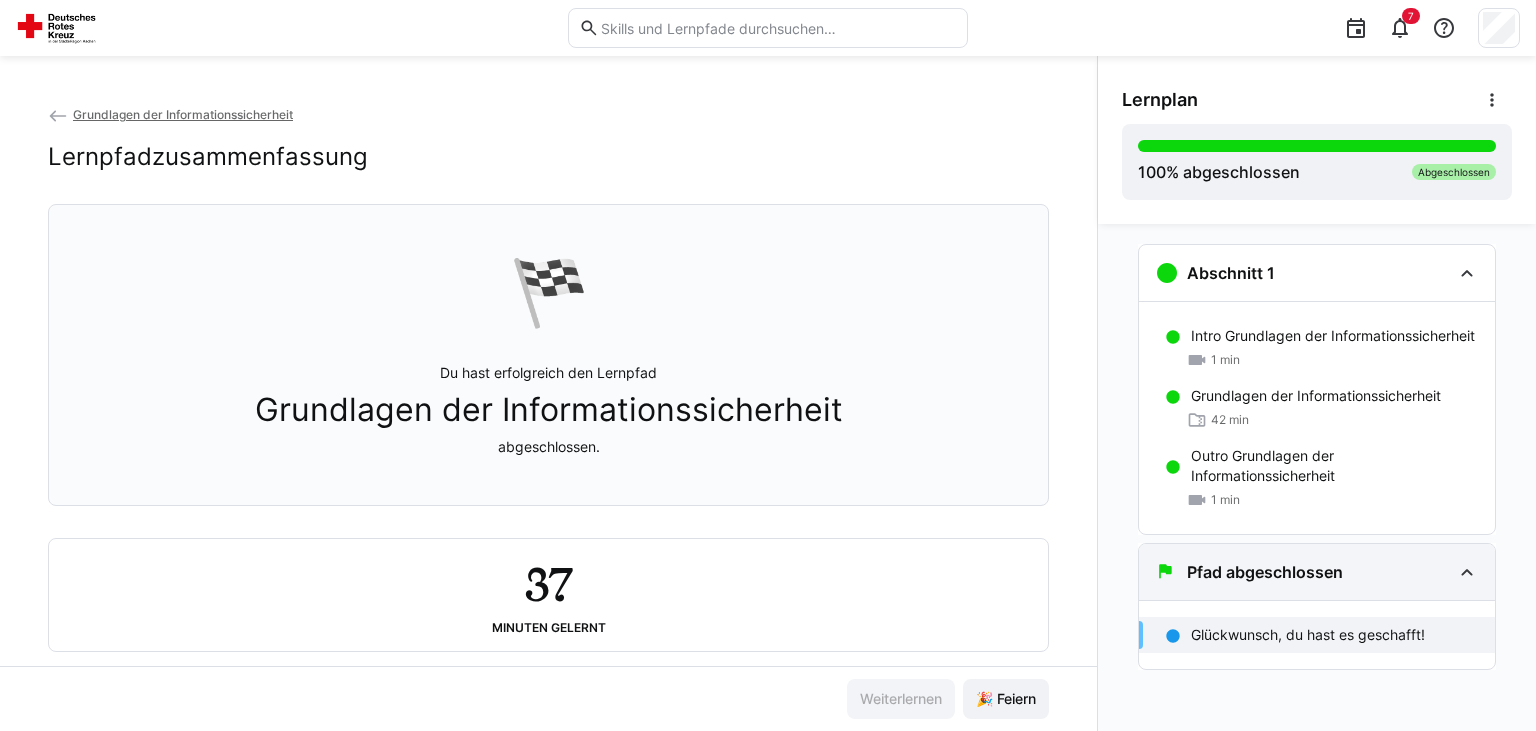 click 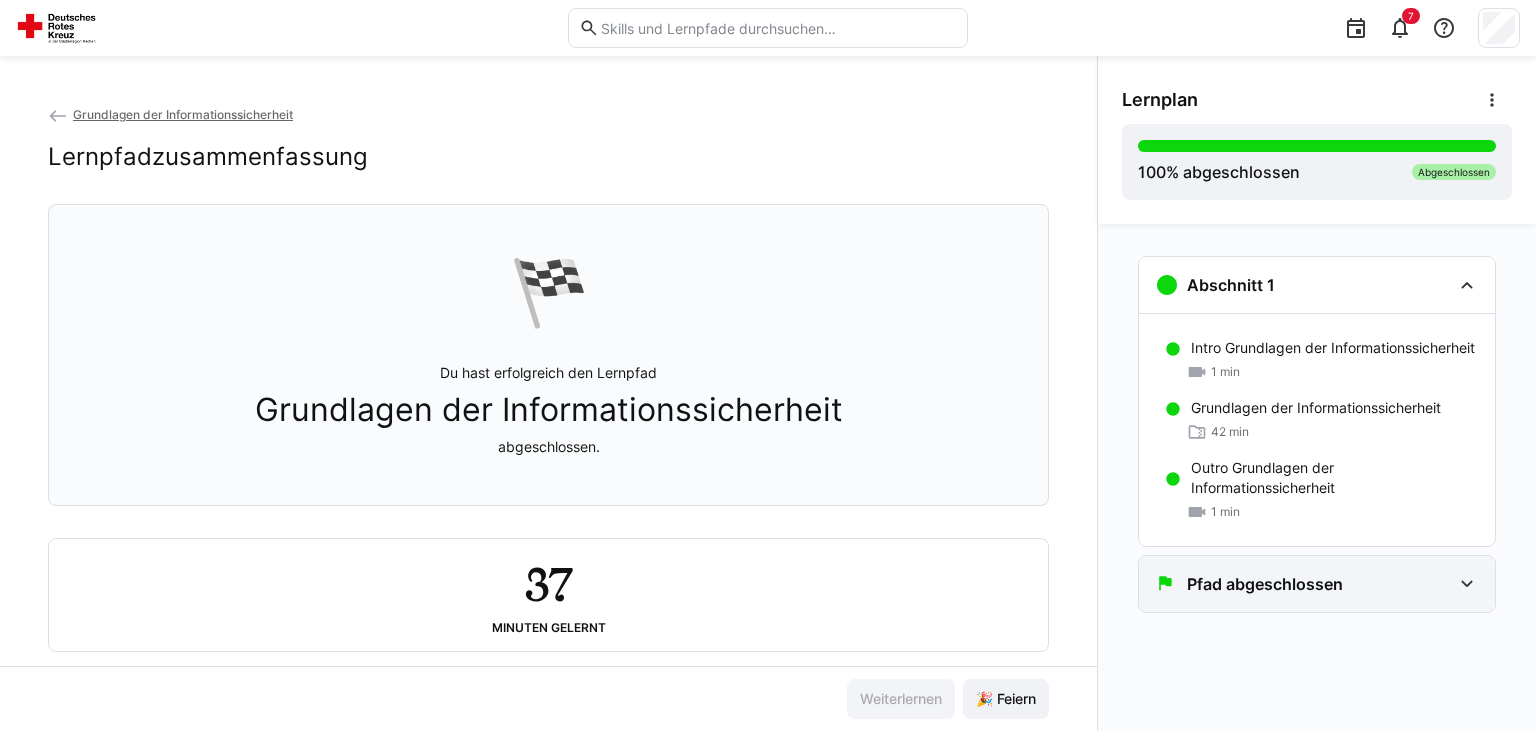 scroll, scrollTop: 0, scrollLeft: 0, axis: both 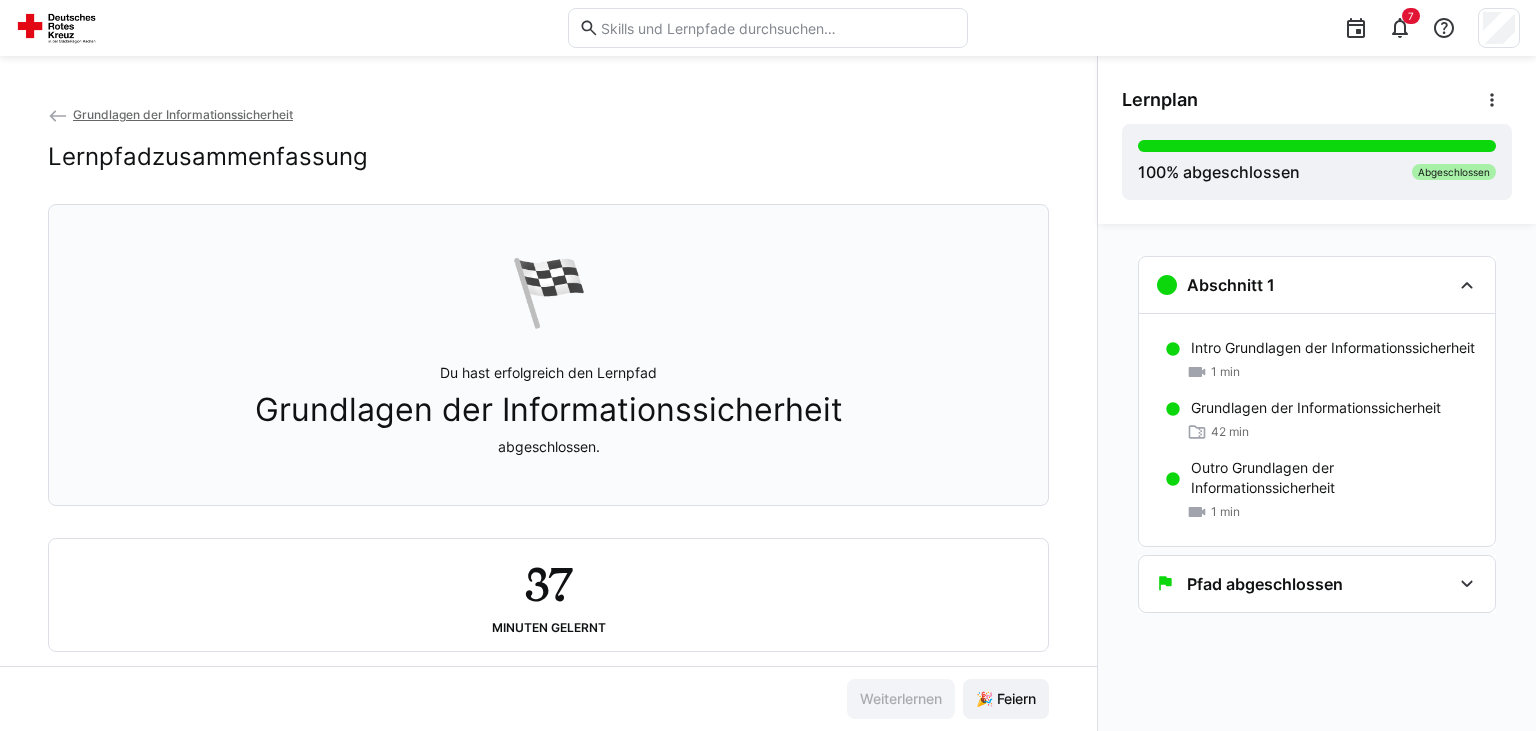 click on "Grundlagen der Informationssicherheit" 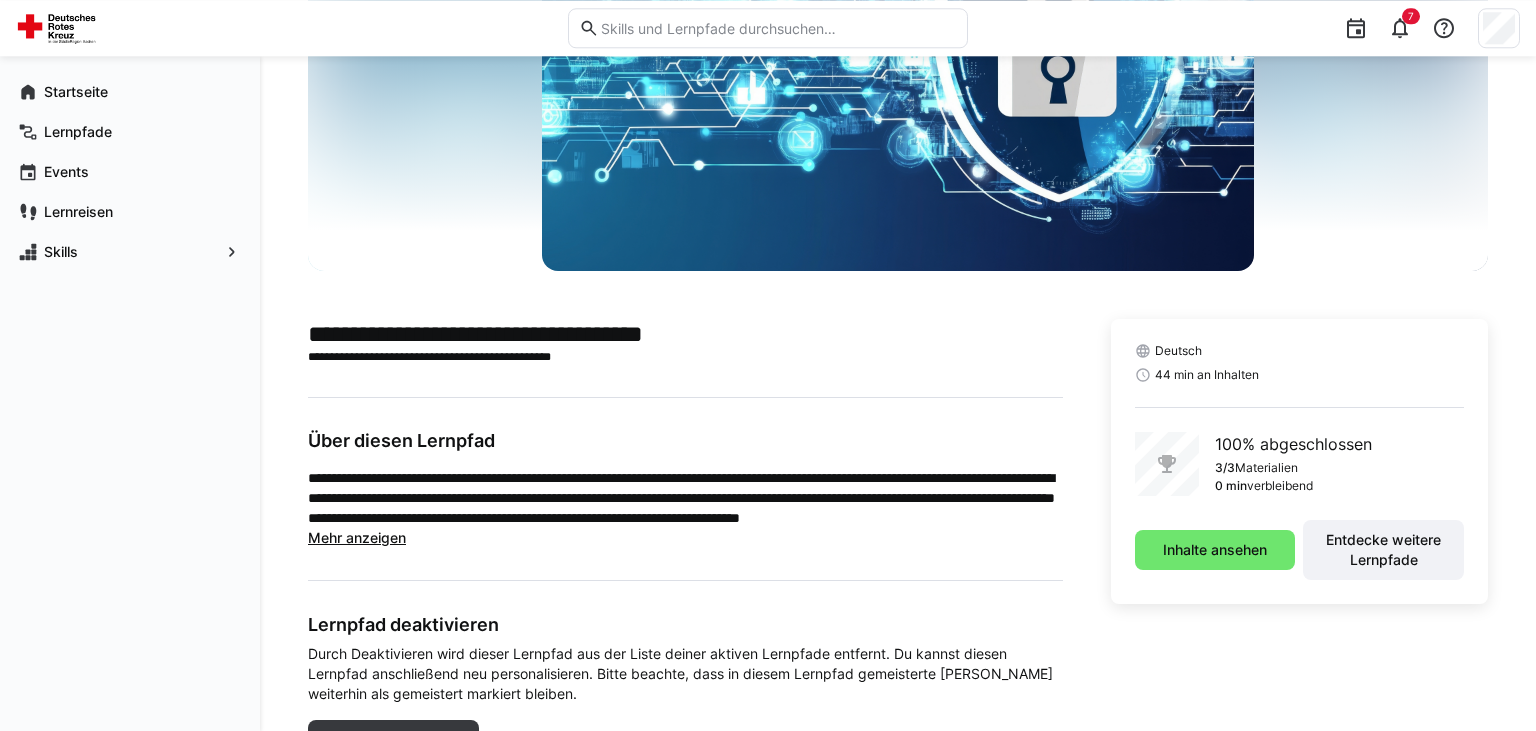 scroll, scrollTop: 332, scrollLeft: 0, axis: vertical 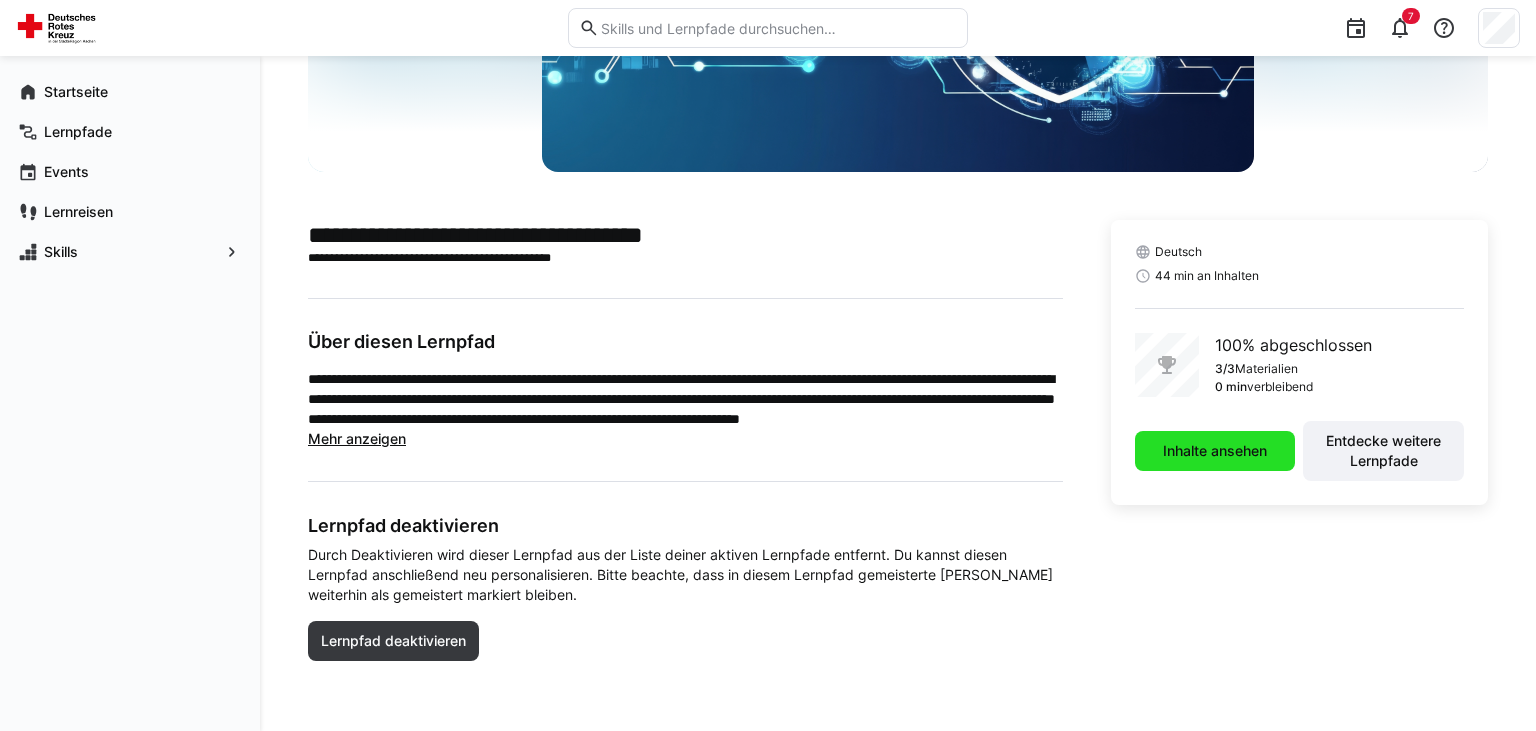 click on "Inhalte ansehen" 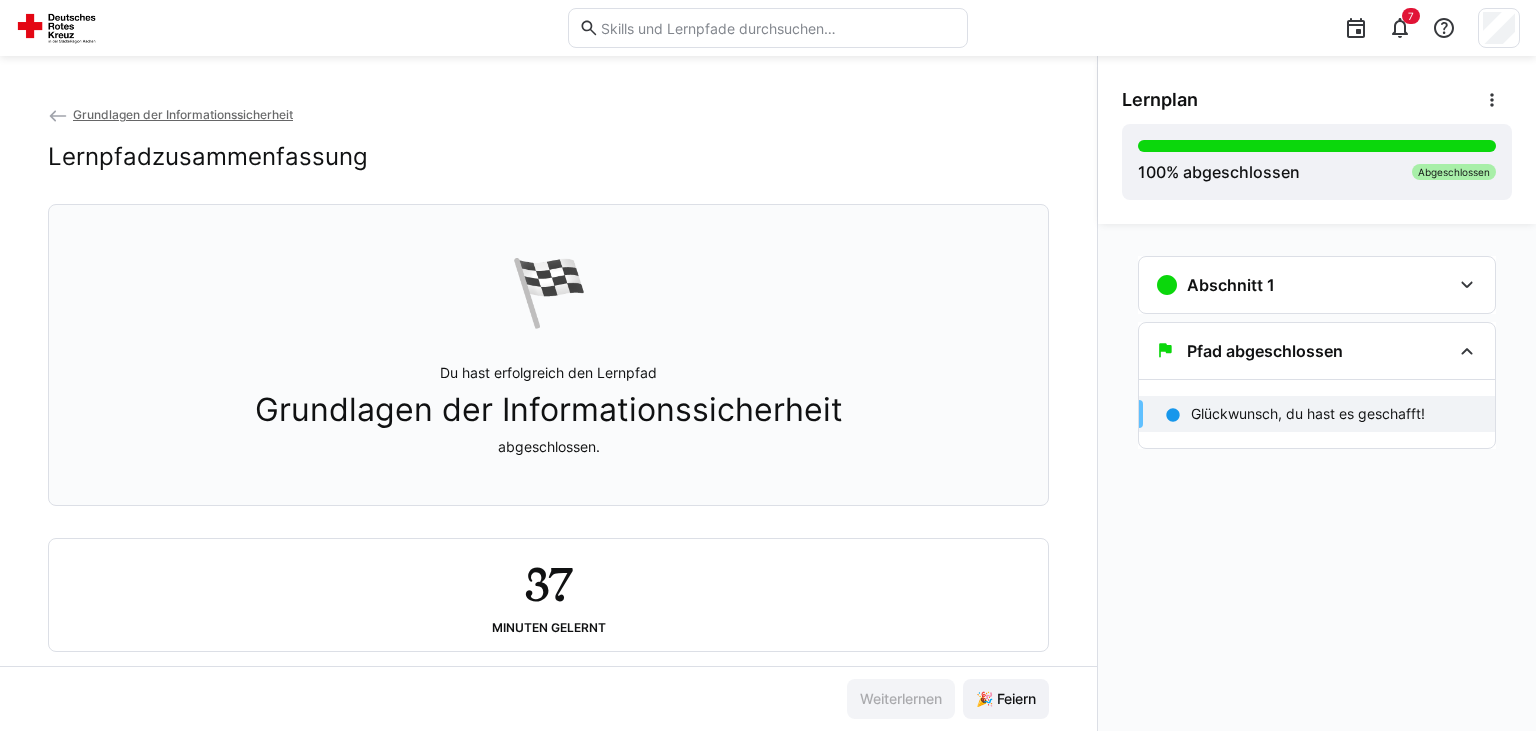 scroll, scrollTop: 0, scrollLeft: 0, axis: both 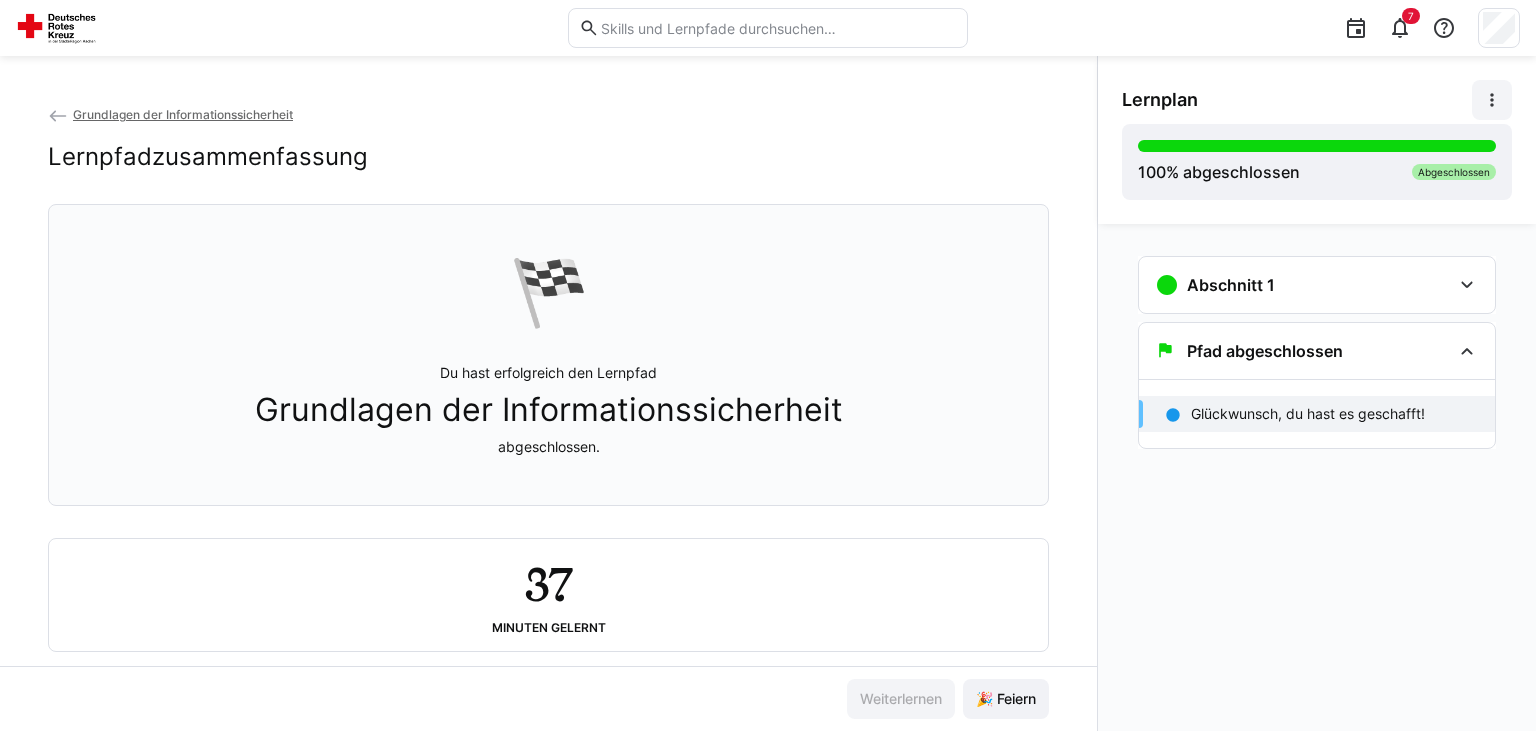 click 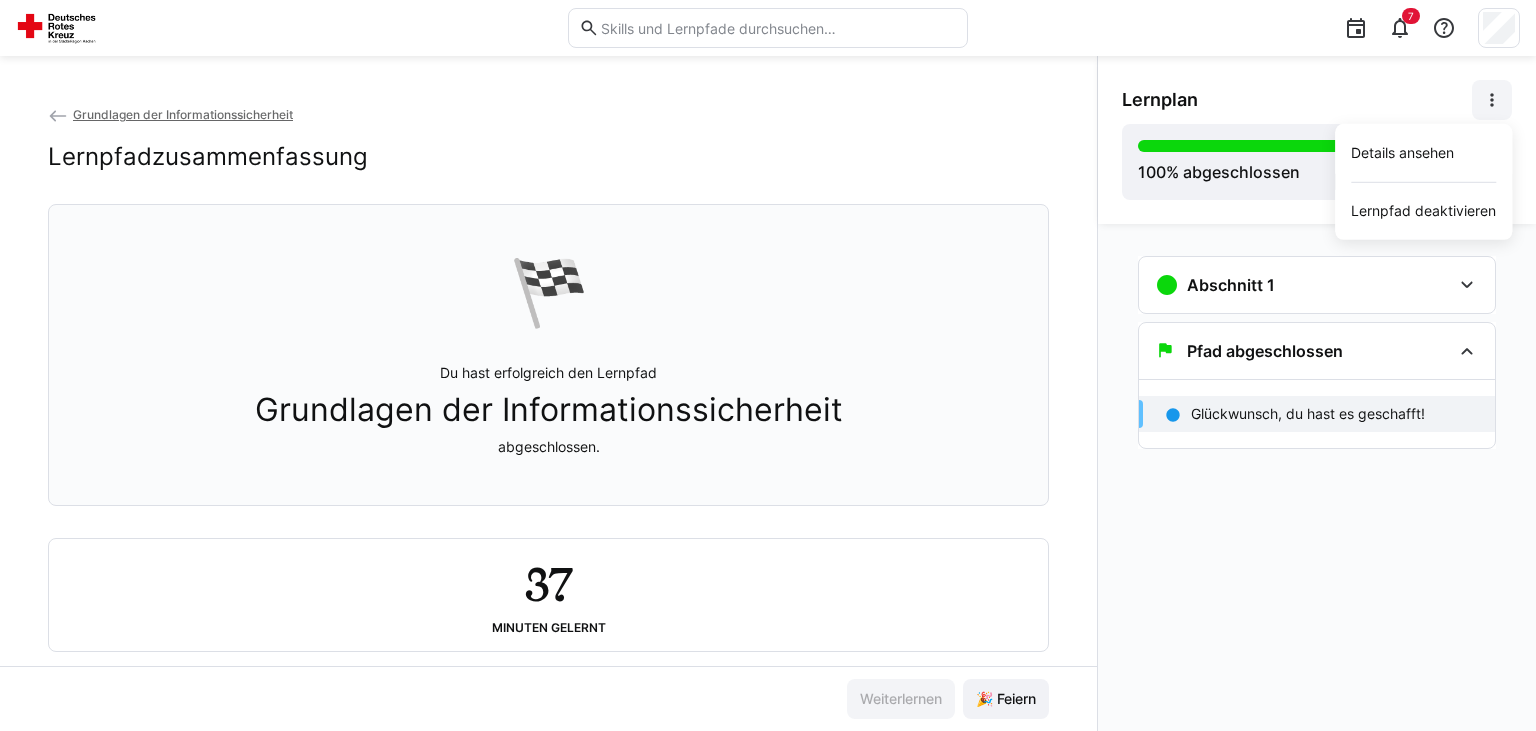 click on "Grundlagen der Informationssicherheit" 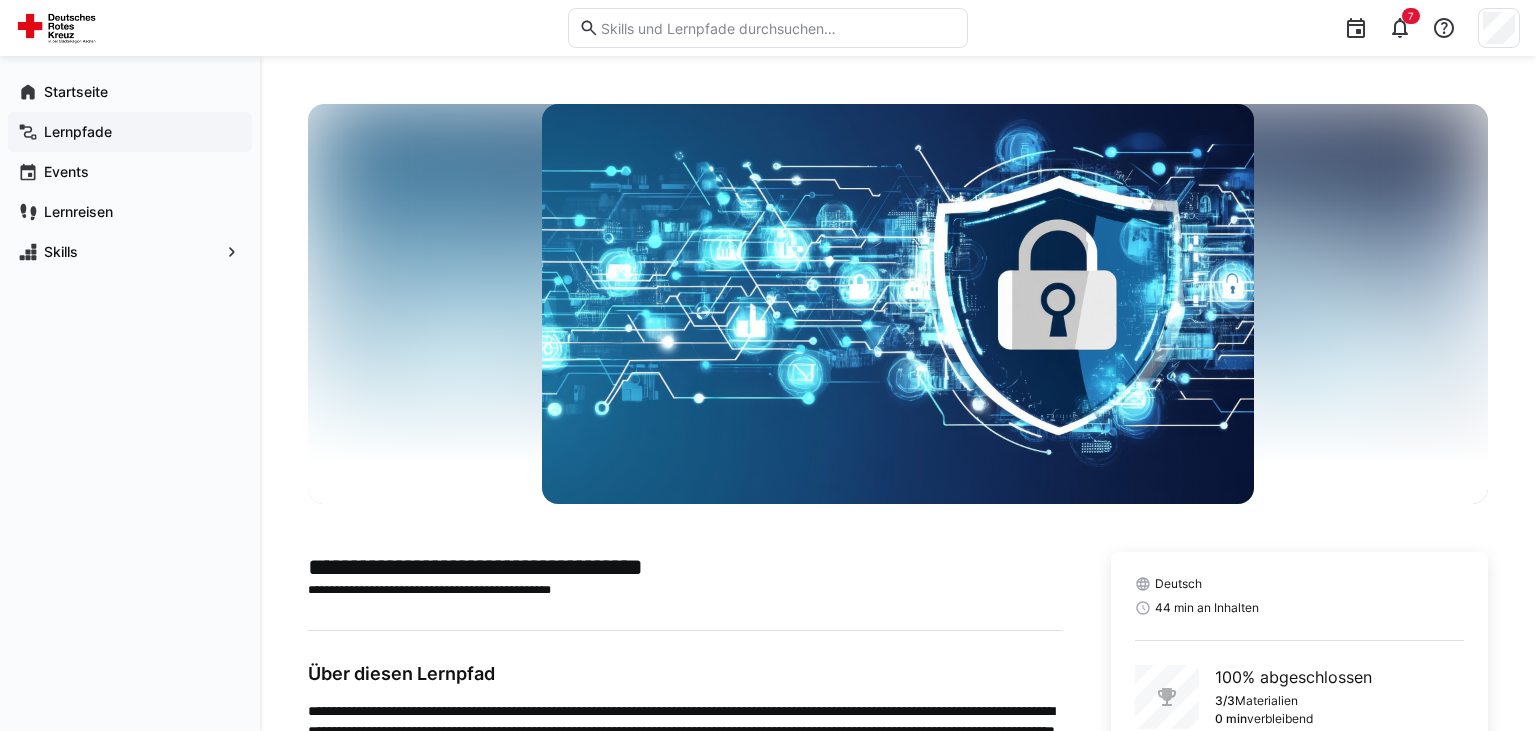 click on "Lernpfade" 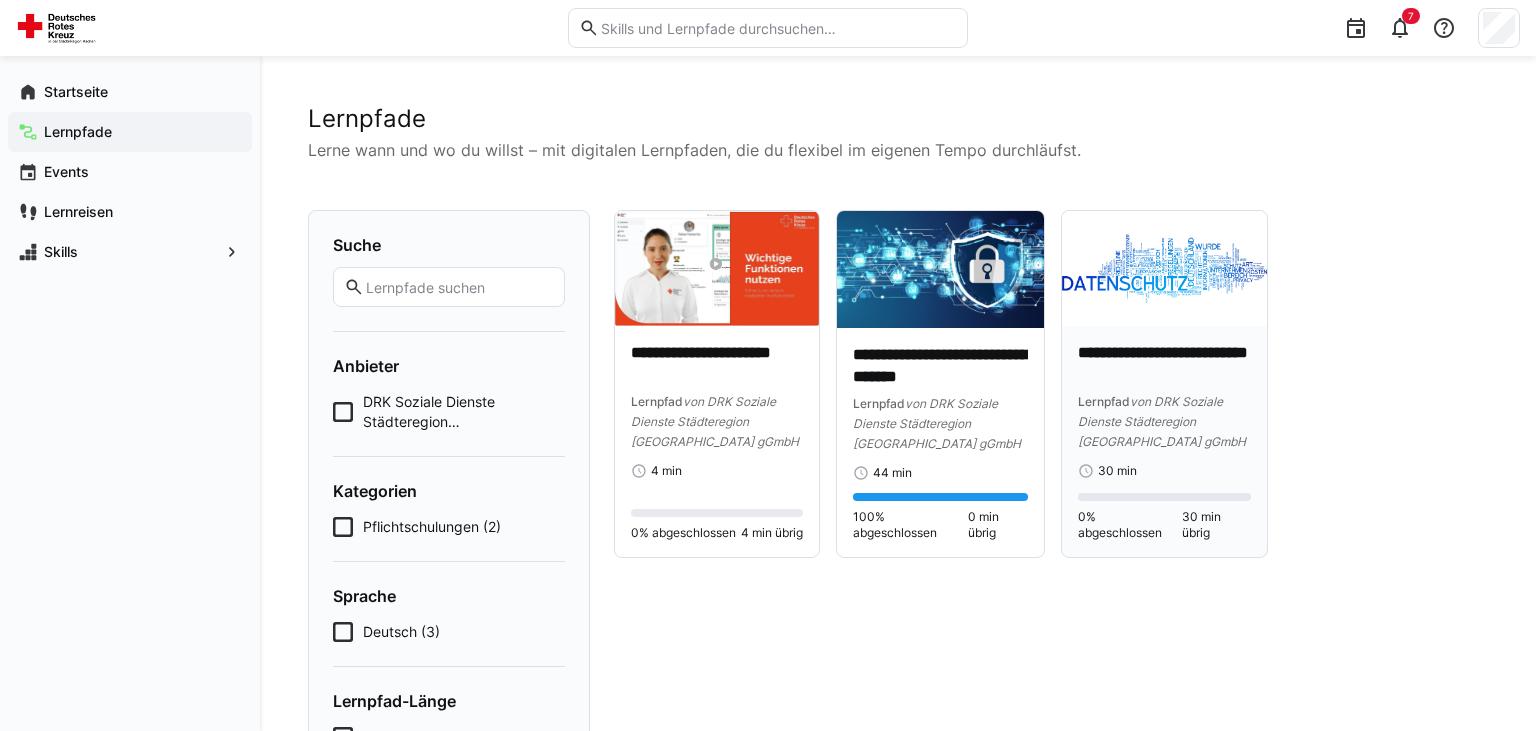 click on "**********" 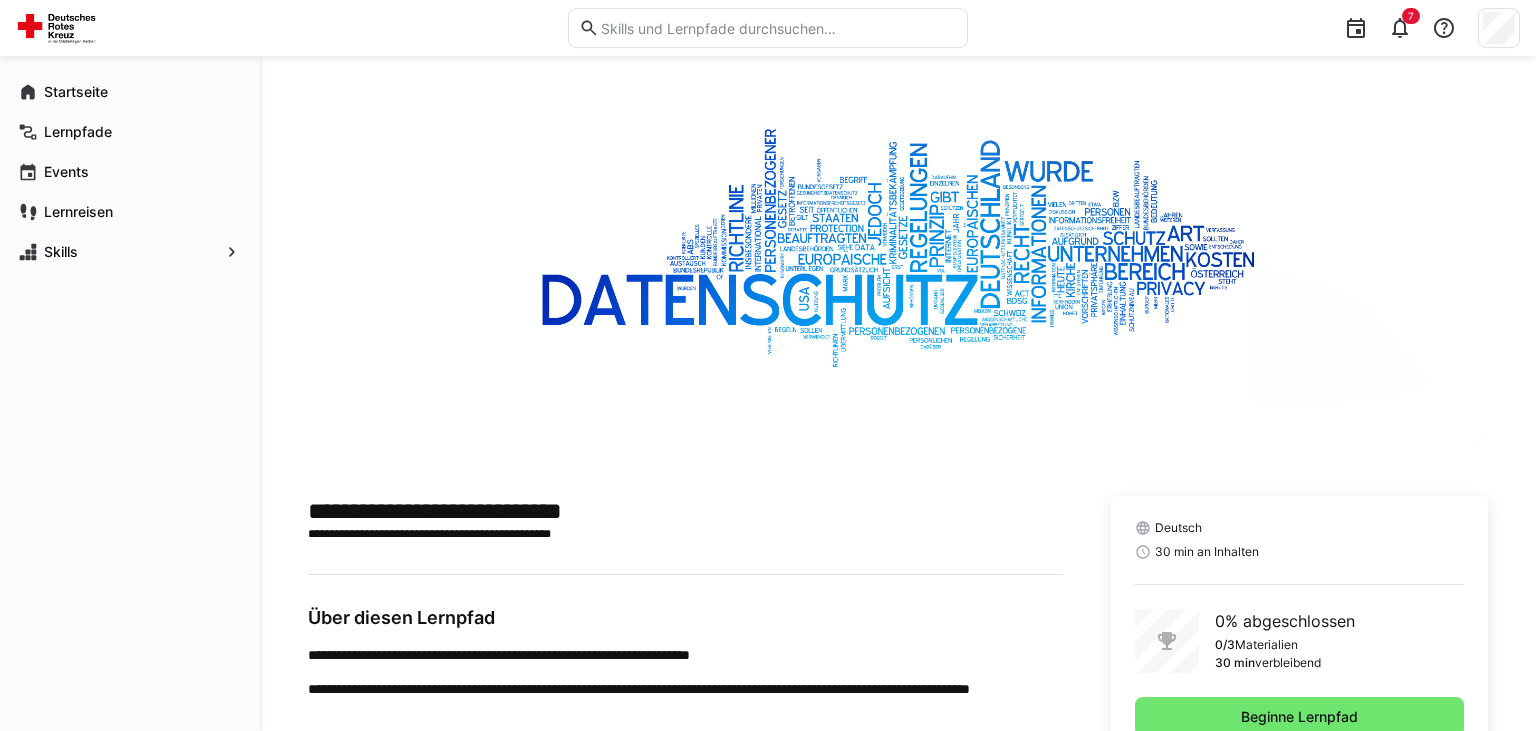 scroll, scrollTop: 133, scrollLeft: 0, axis: vertical 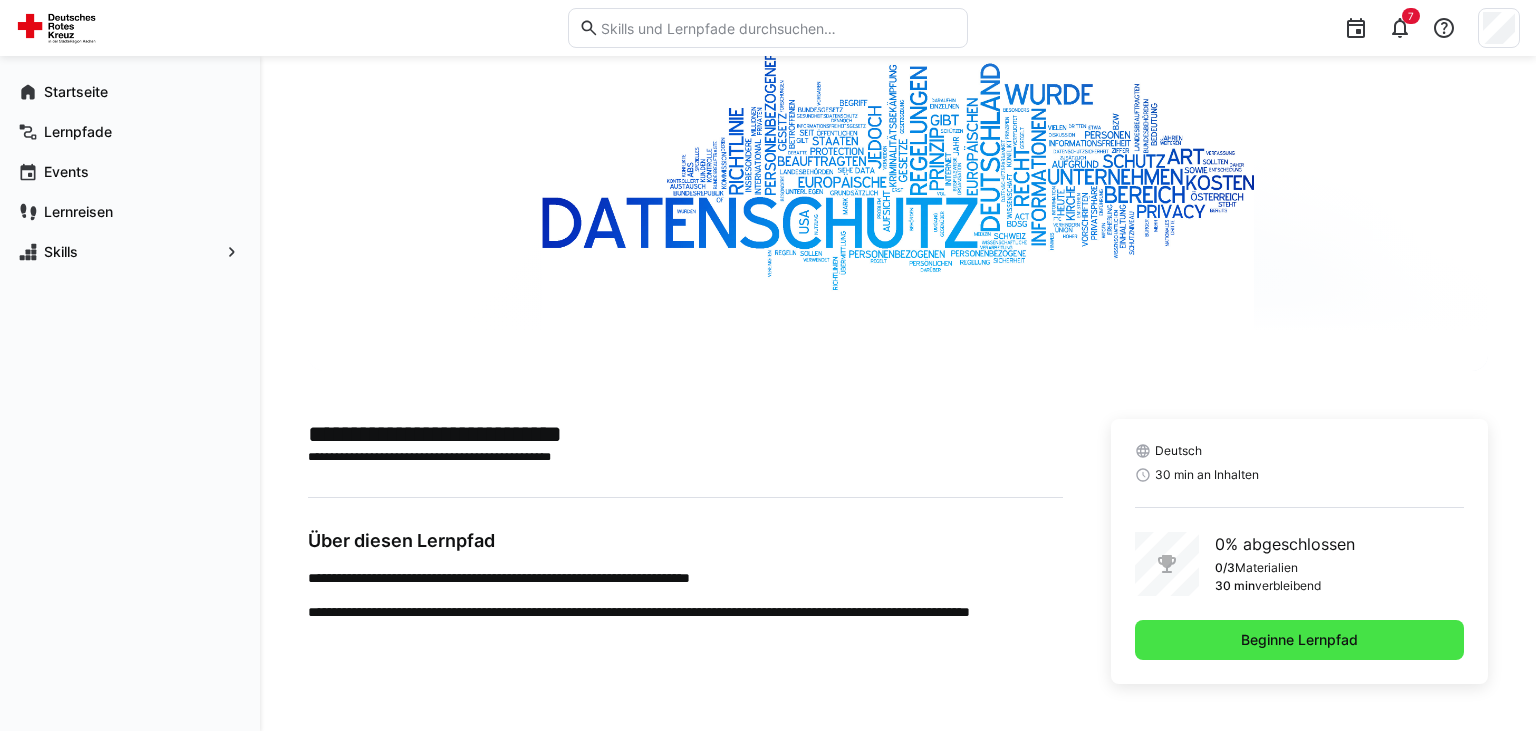 click on "Beginne Lernpfad" 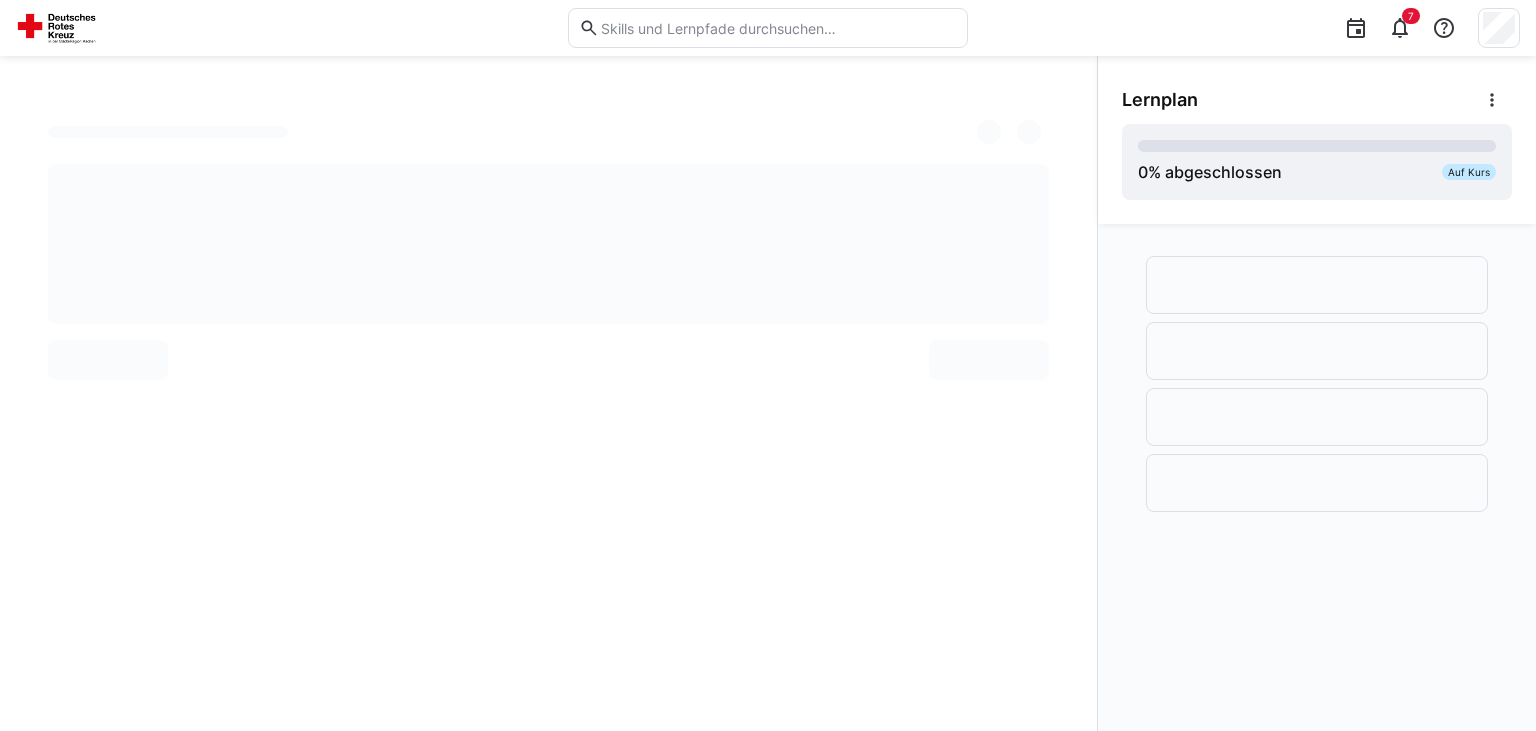 scroll, scrollTop: 0, scrollLeft: 0, axis: both 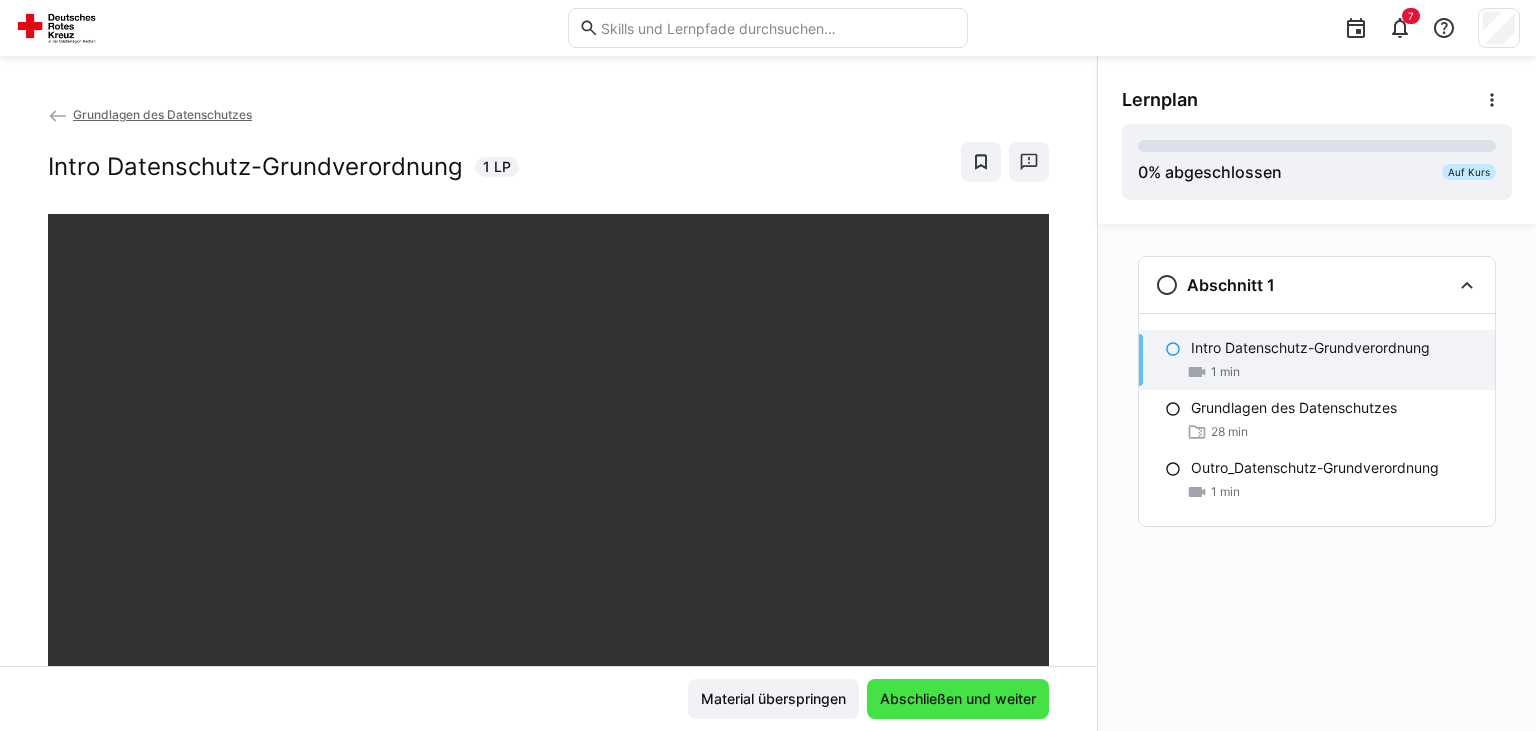 click on "Abschließen und weiter" 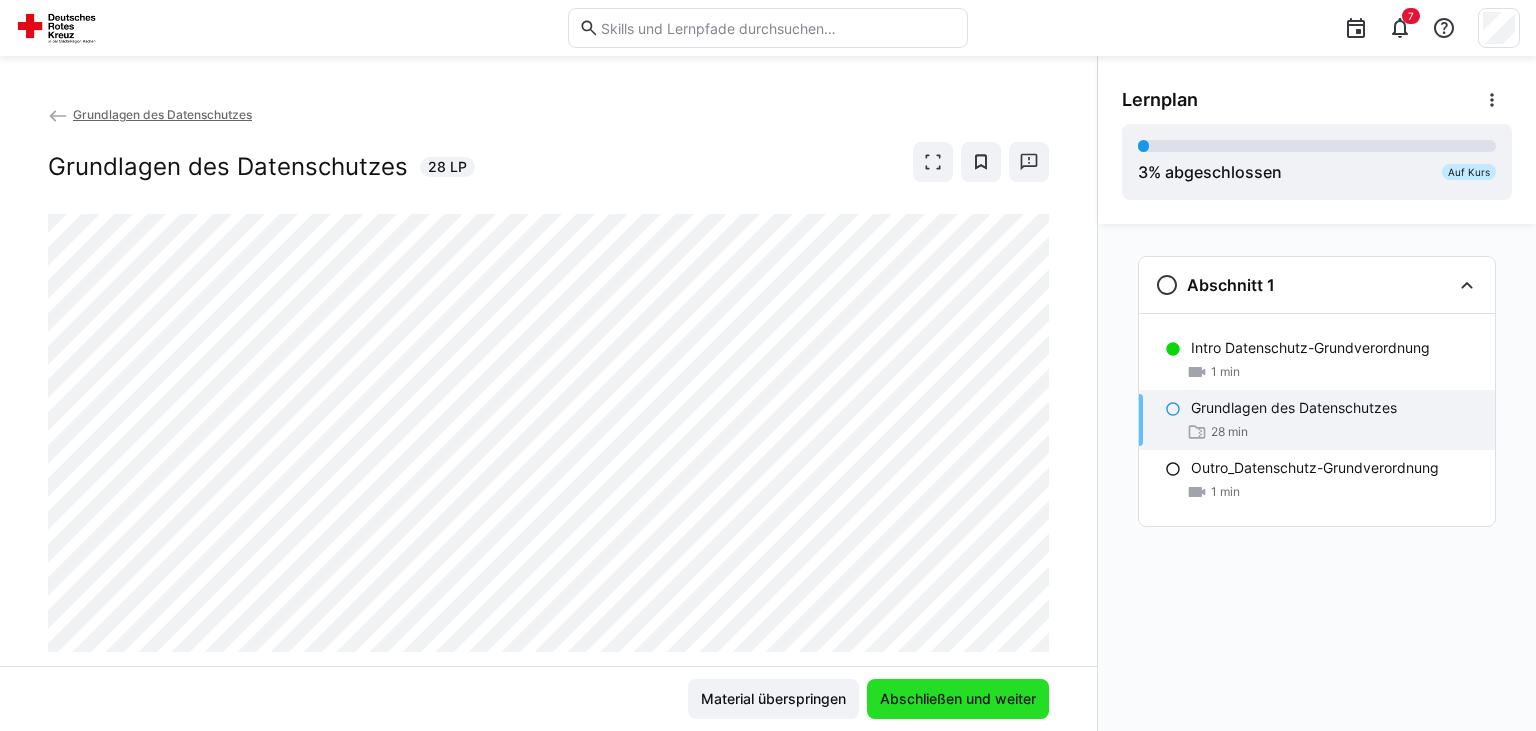 click on "Abschließen und weiter" 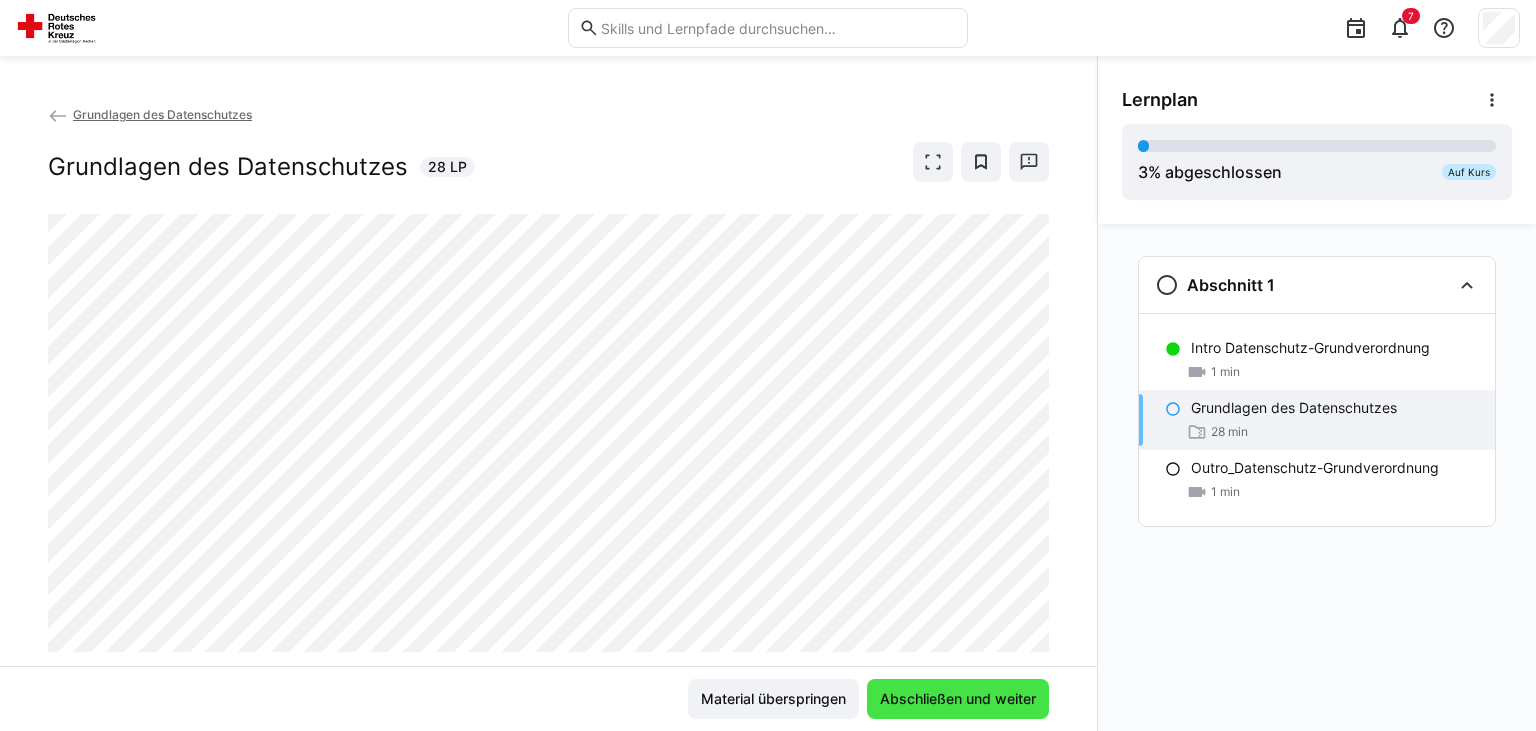 click on "Abschließen und weiter" 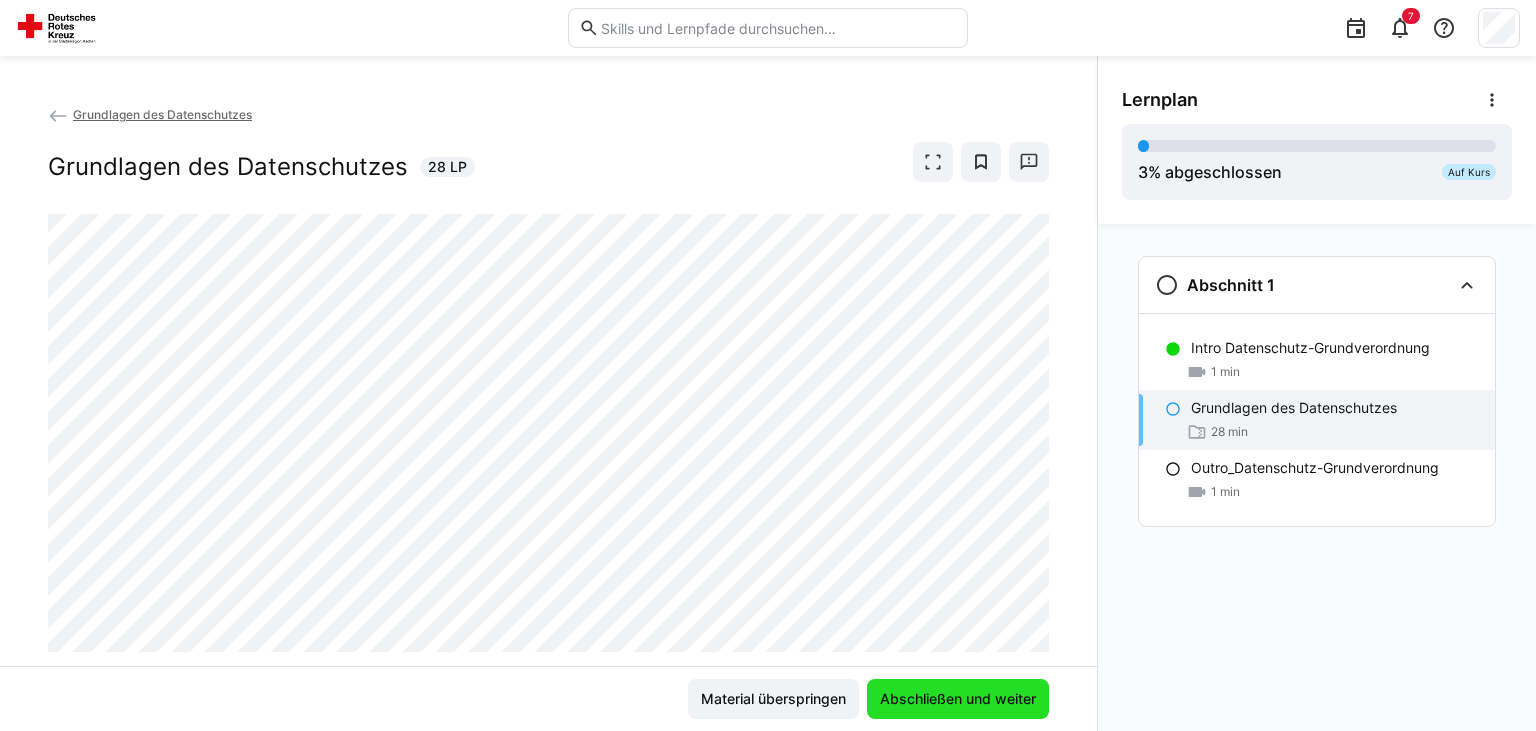 click on "Abschließen und weiter" 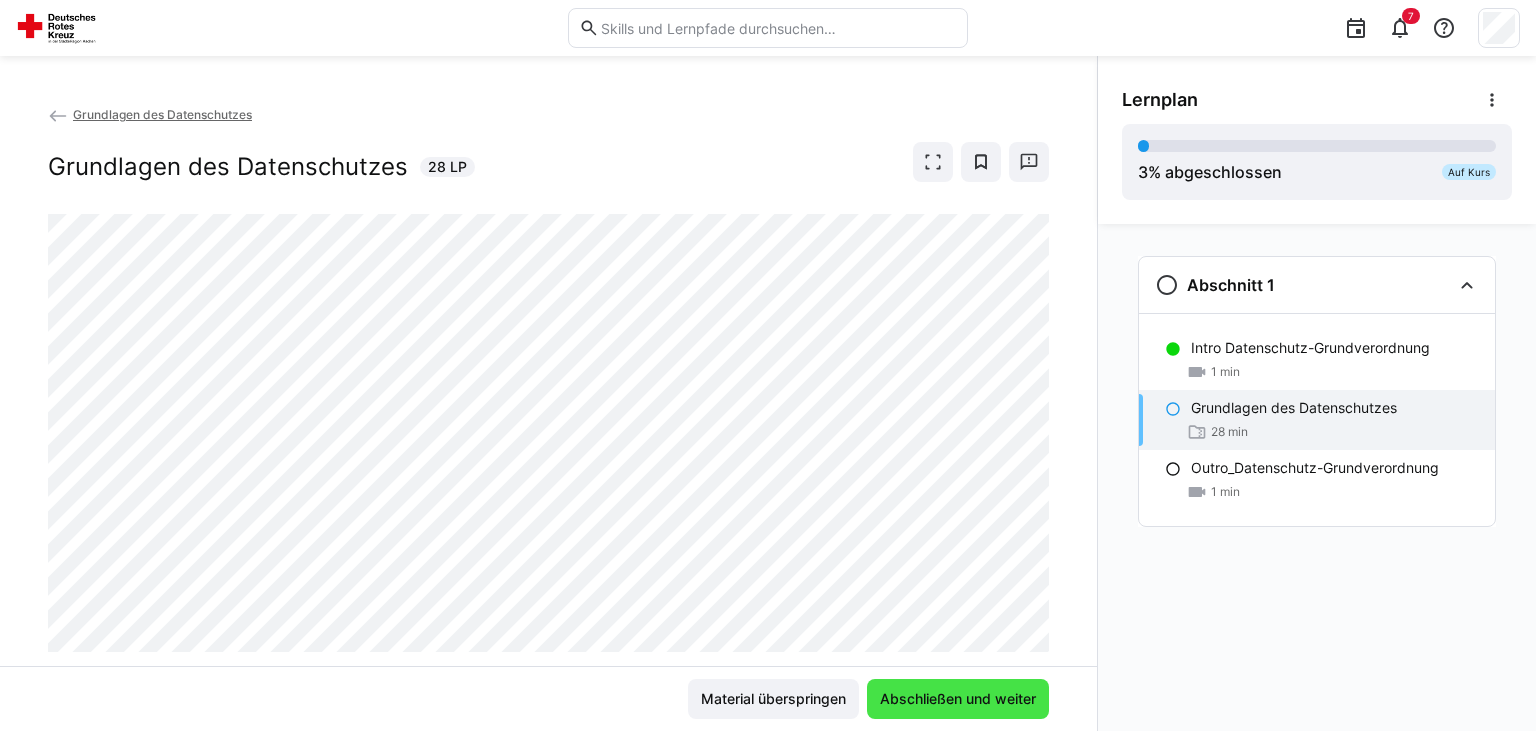 click on "Abschließen und weiter" 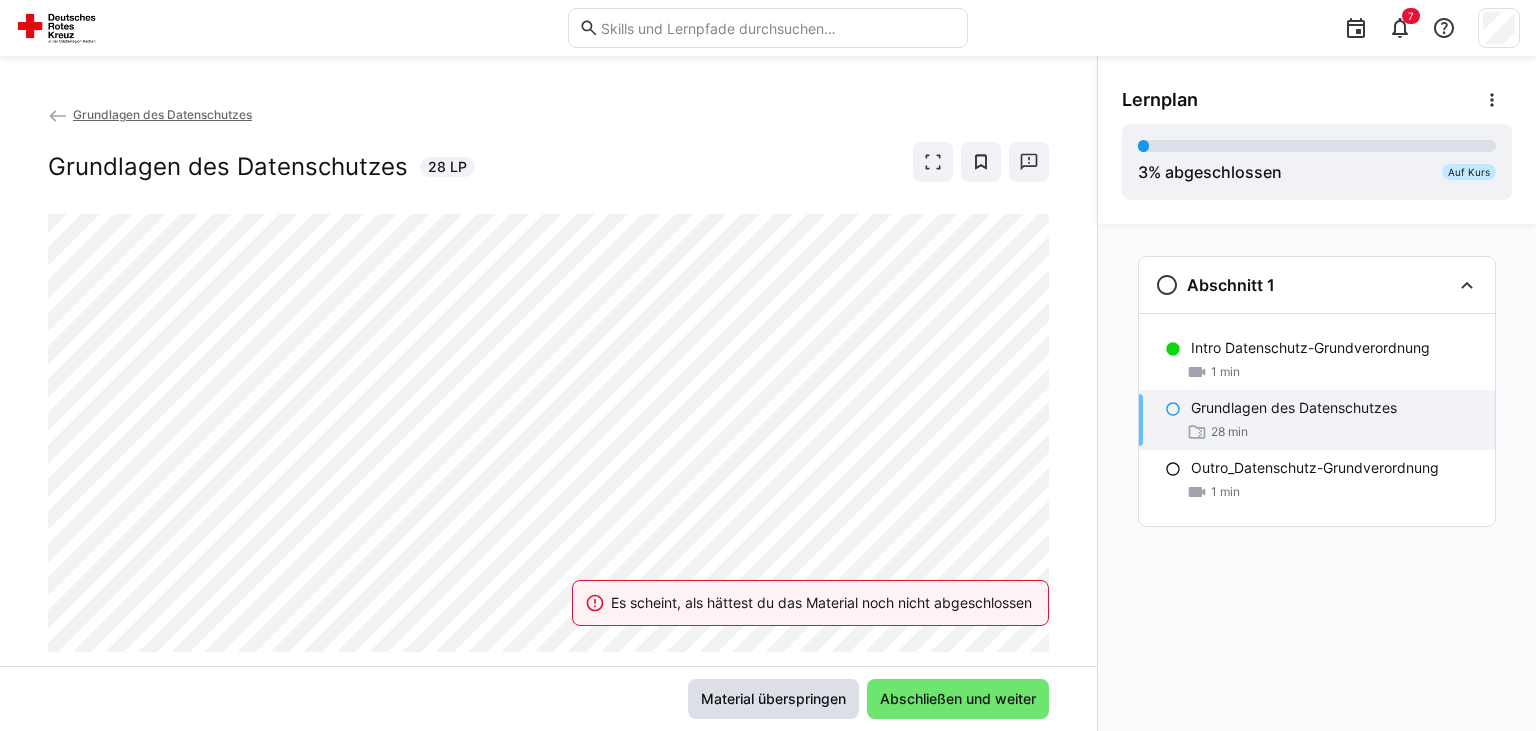 click on "Material überspringen" 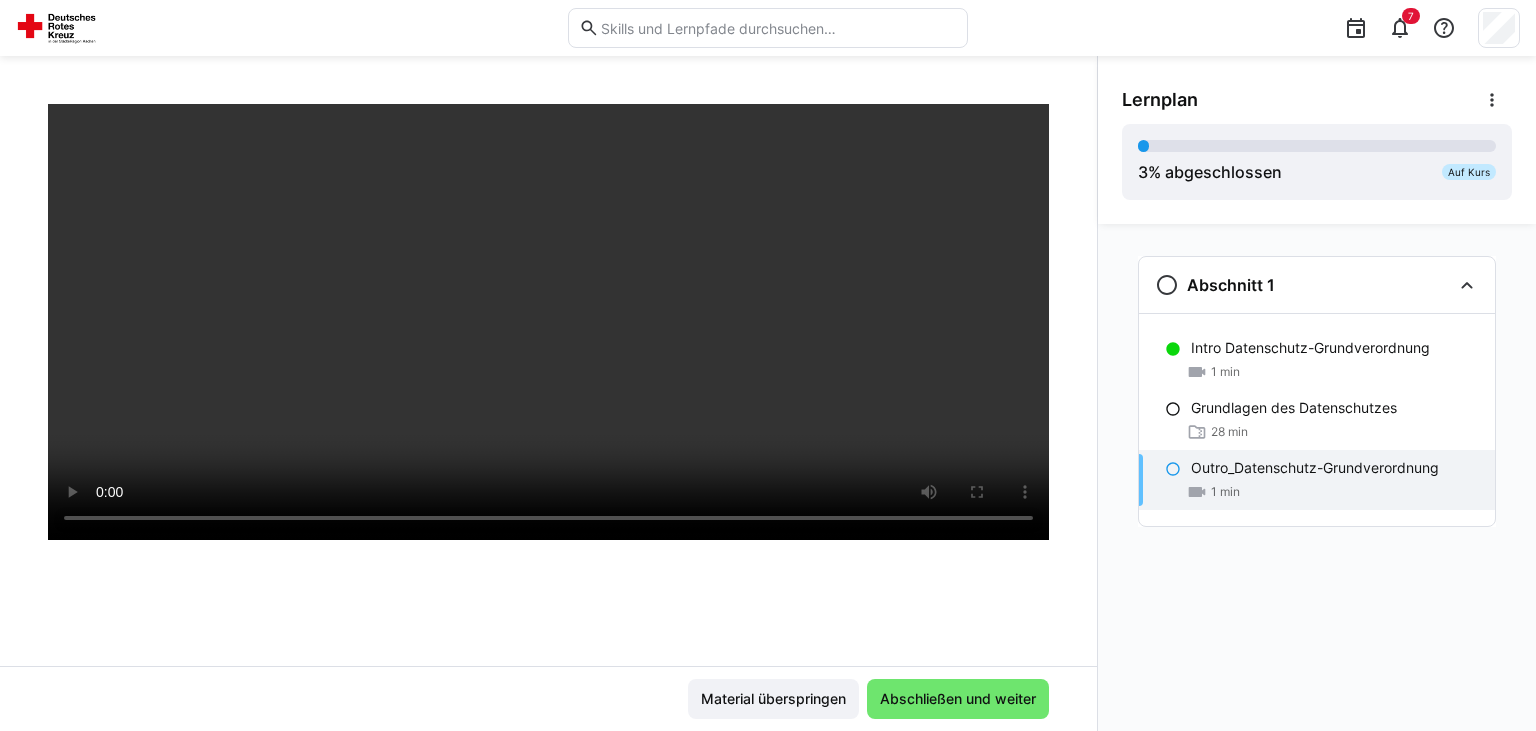 scroll, scrollTop: 342, scrollLeft: 0, axis: vertical 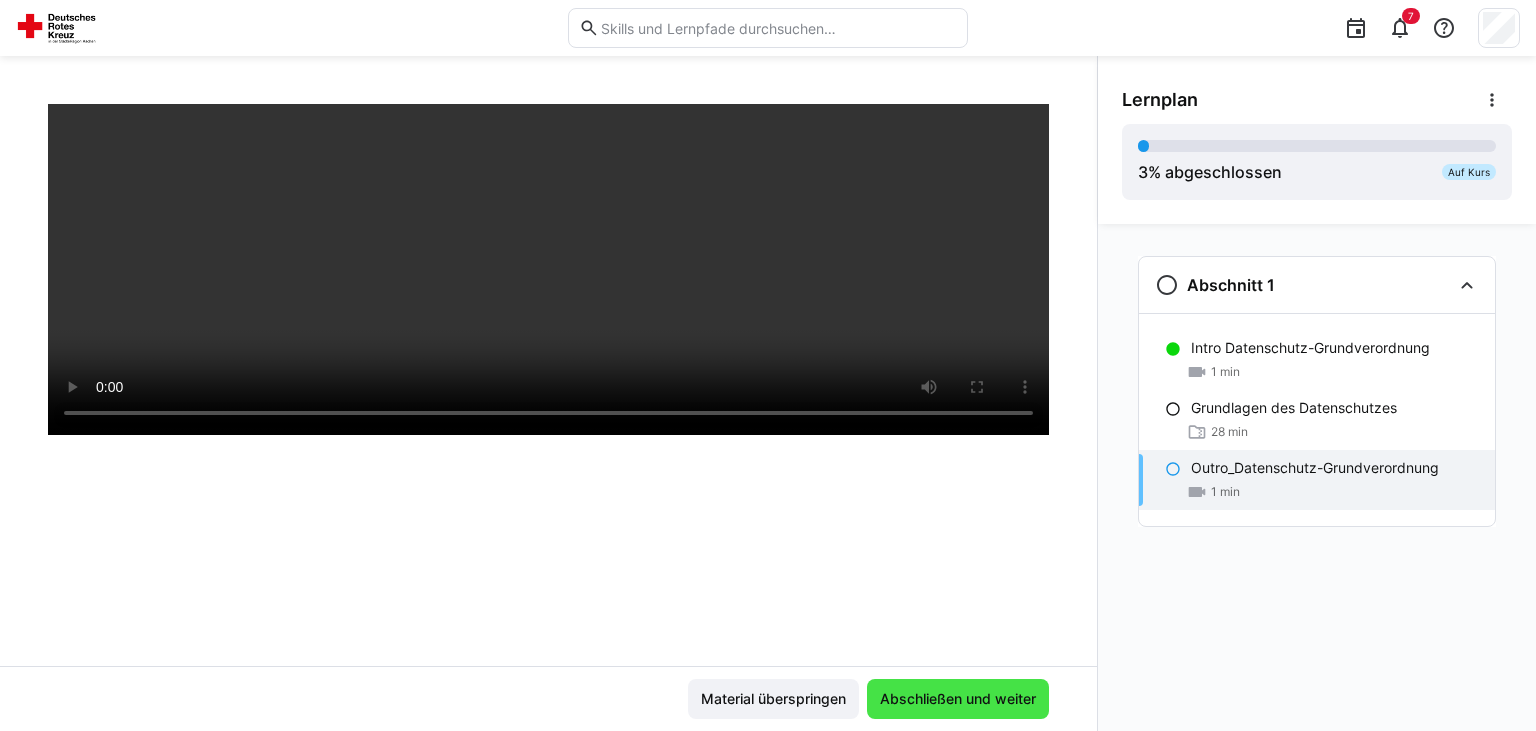 click on "Abschließen und weiter" 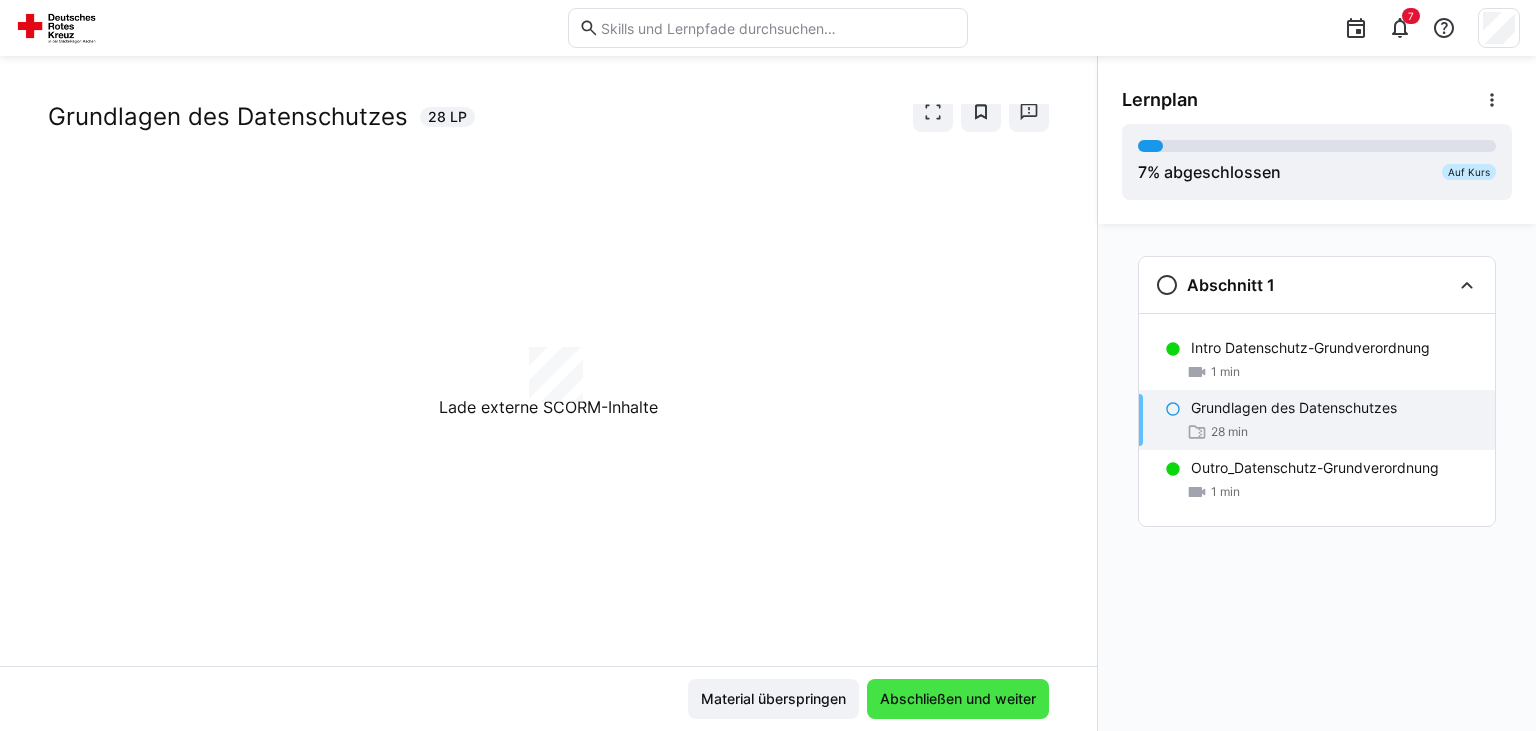 scroll, scrollTop: 49, scrollLeft: 0, axis: vertical 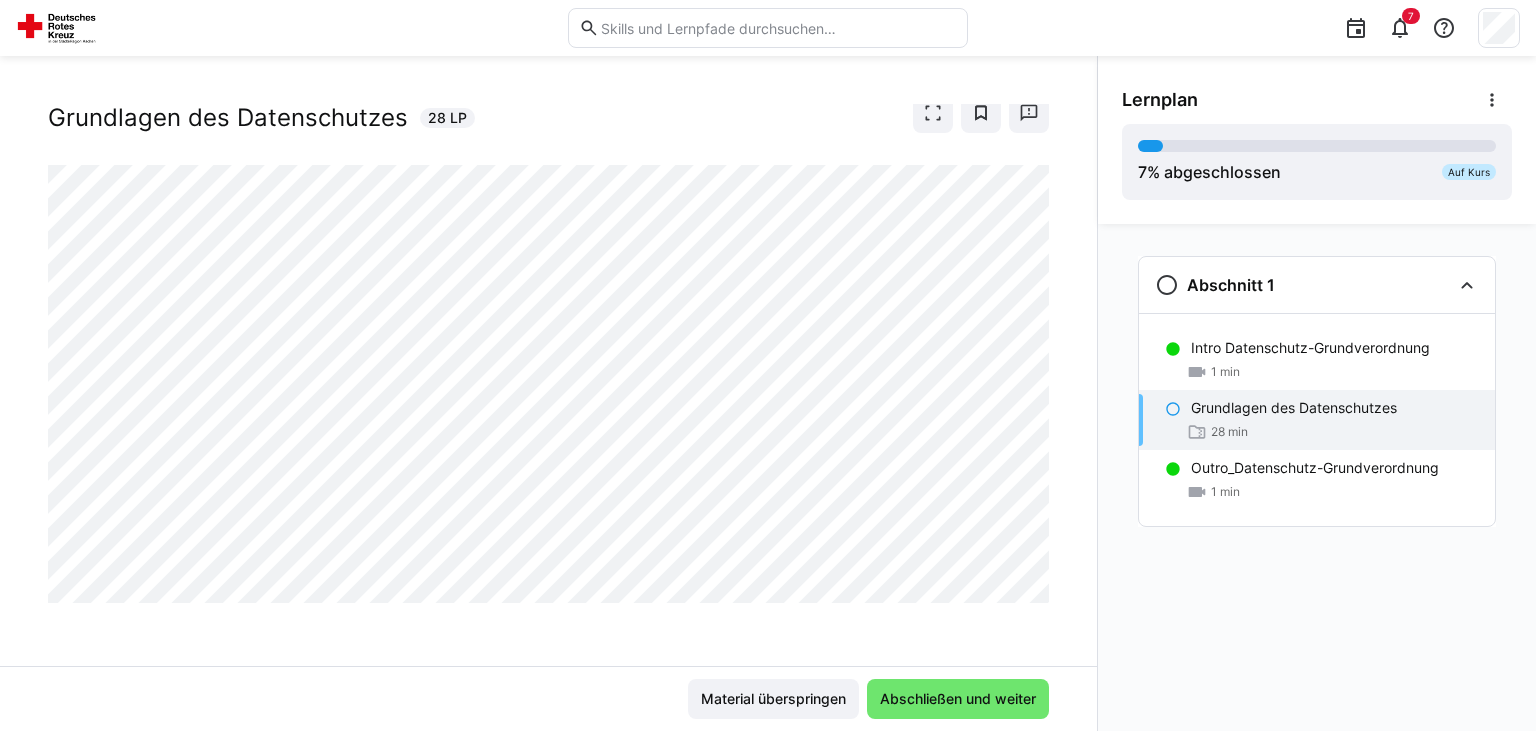 click on "28 min" 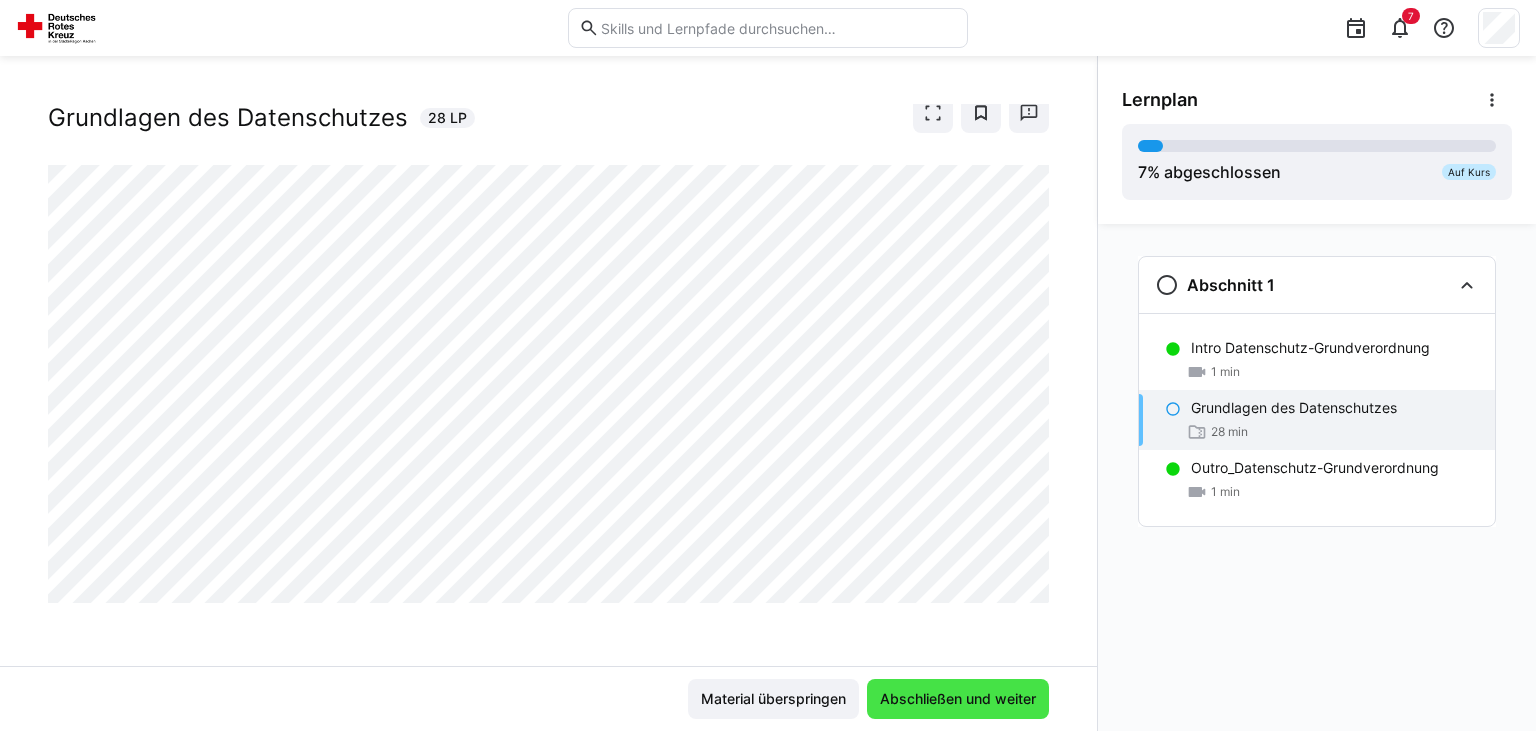 click on "Abschließen und weiter" 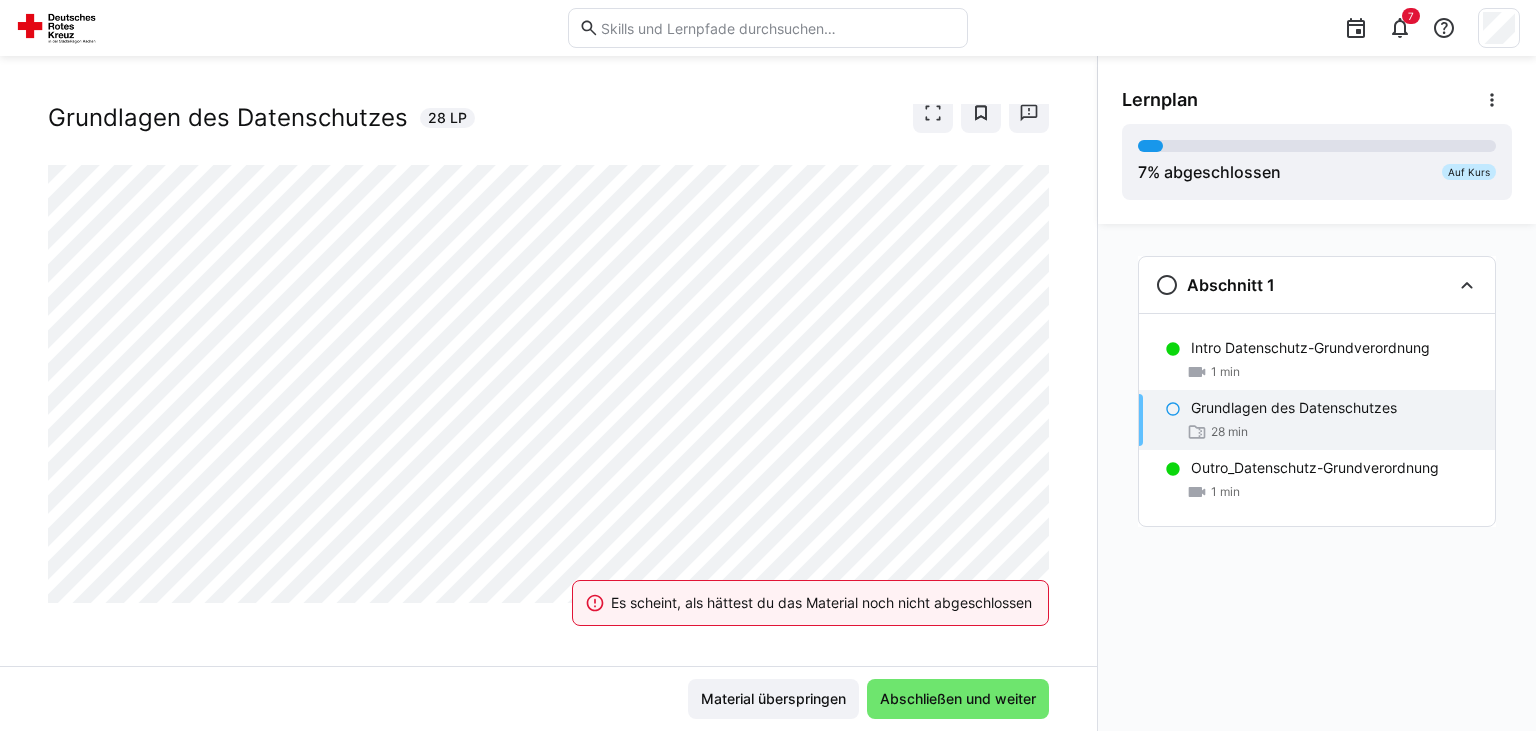click on "Es scheint, als hättest du das Material noch nicht abgeschlossen" 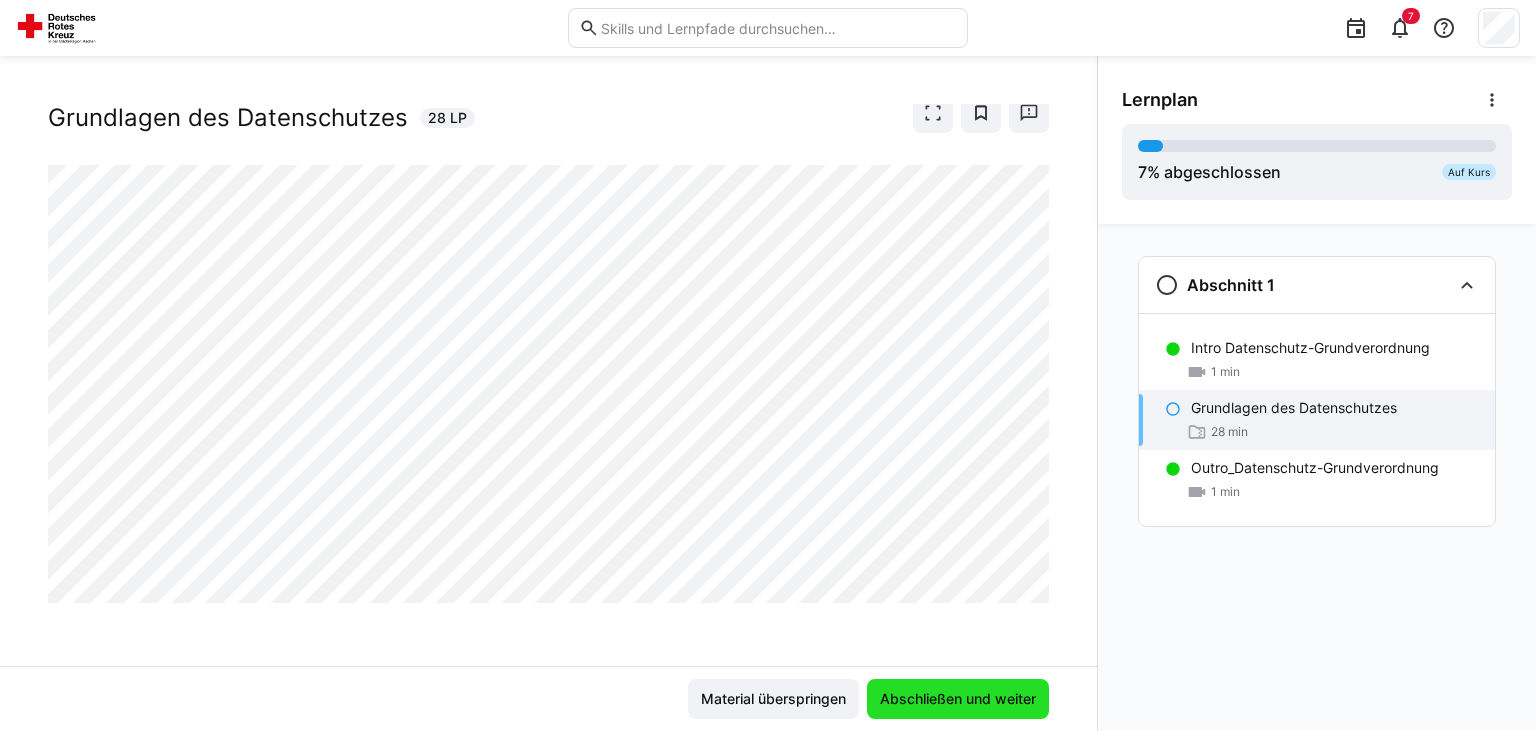 click on "Abschließen und weiter" 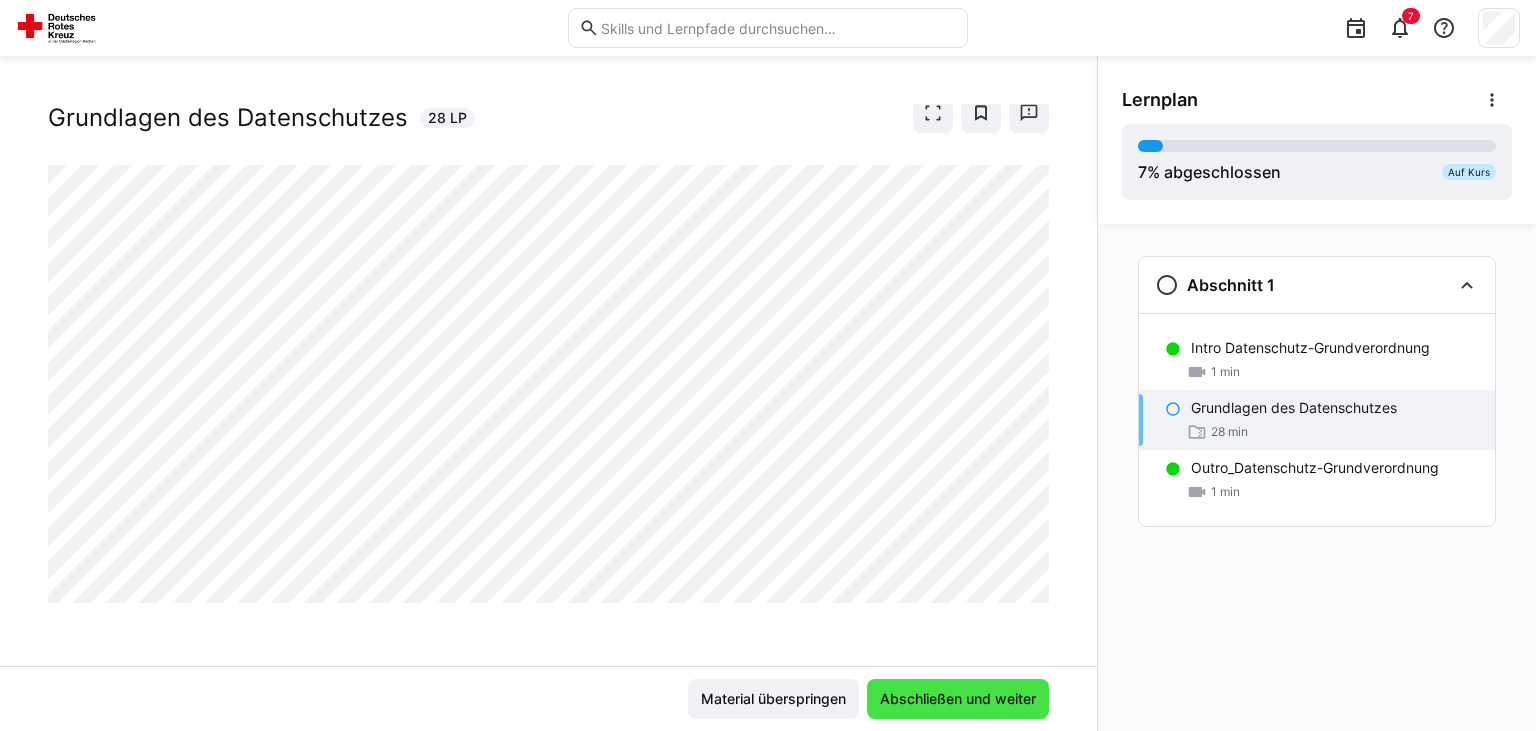click on "Abschließen und weiter" 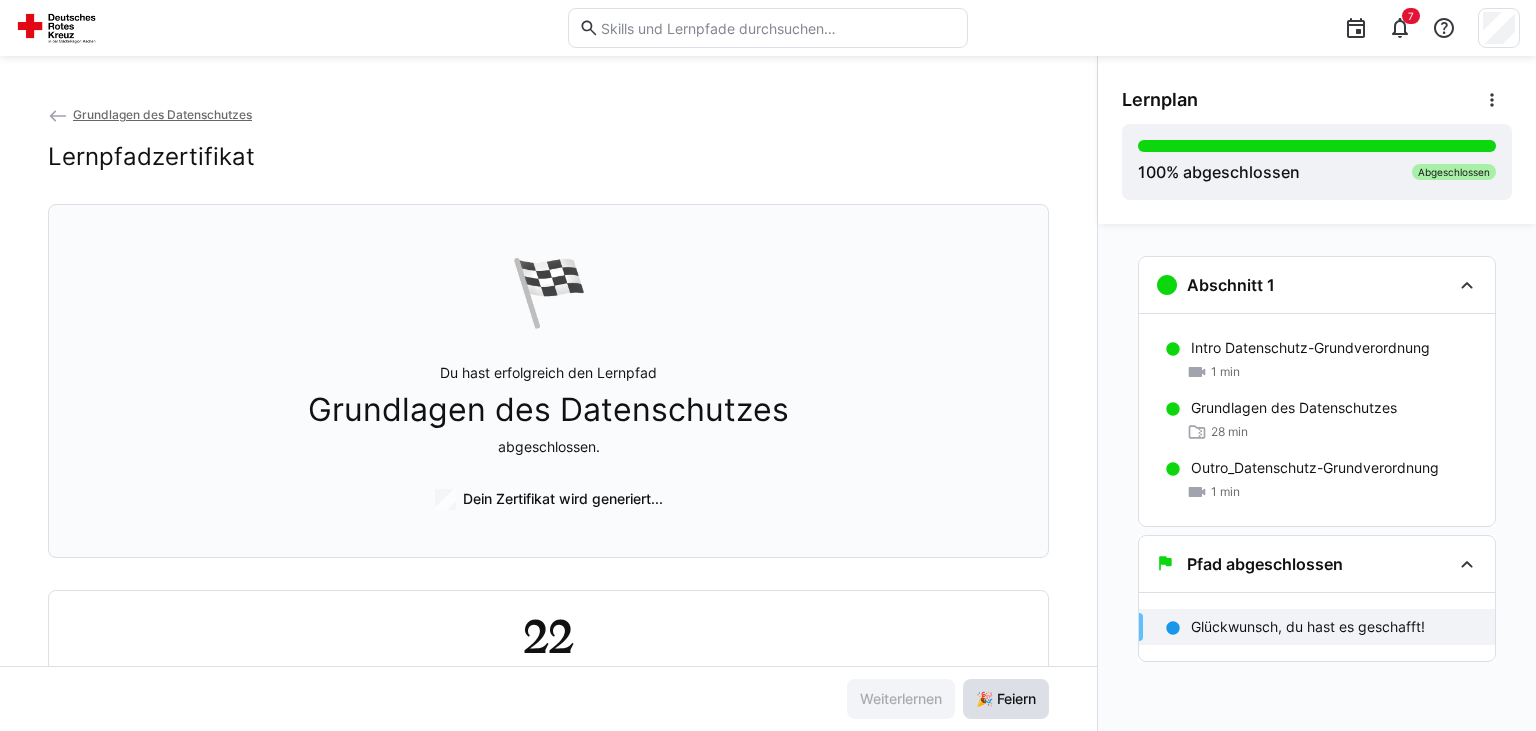 click on "🎉 Feiern" 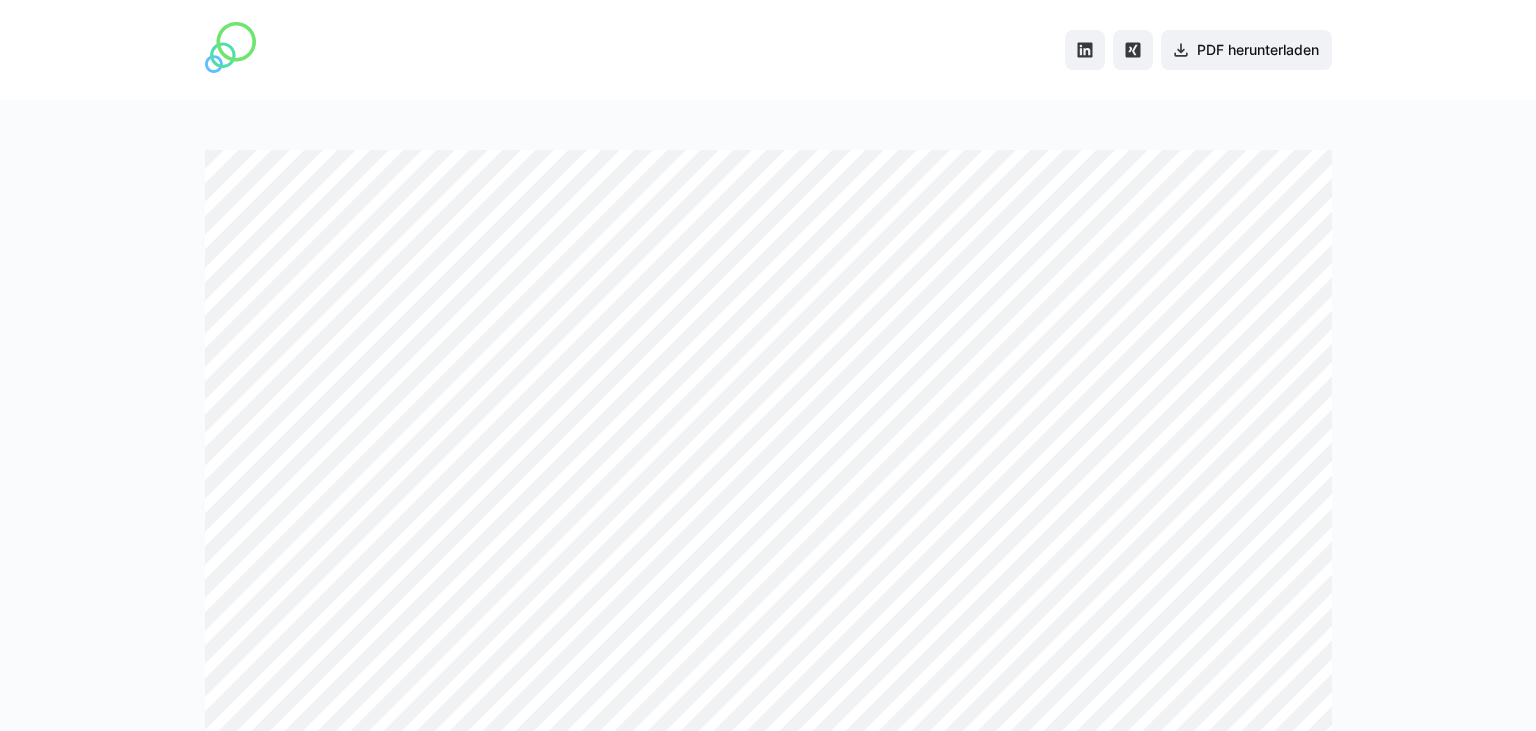 scroll, scrollTop: 0, scrollLeft: 0, axis: both 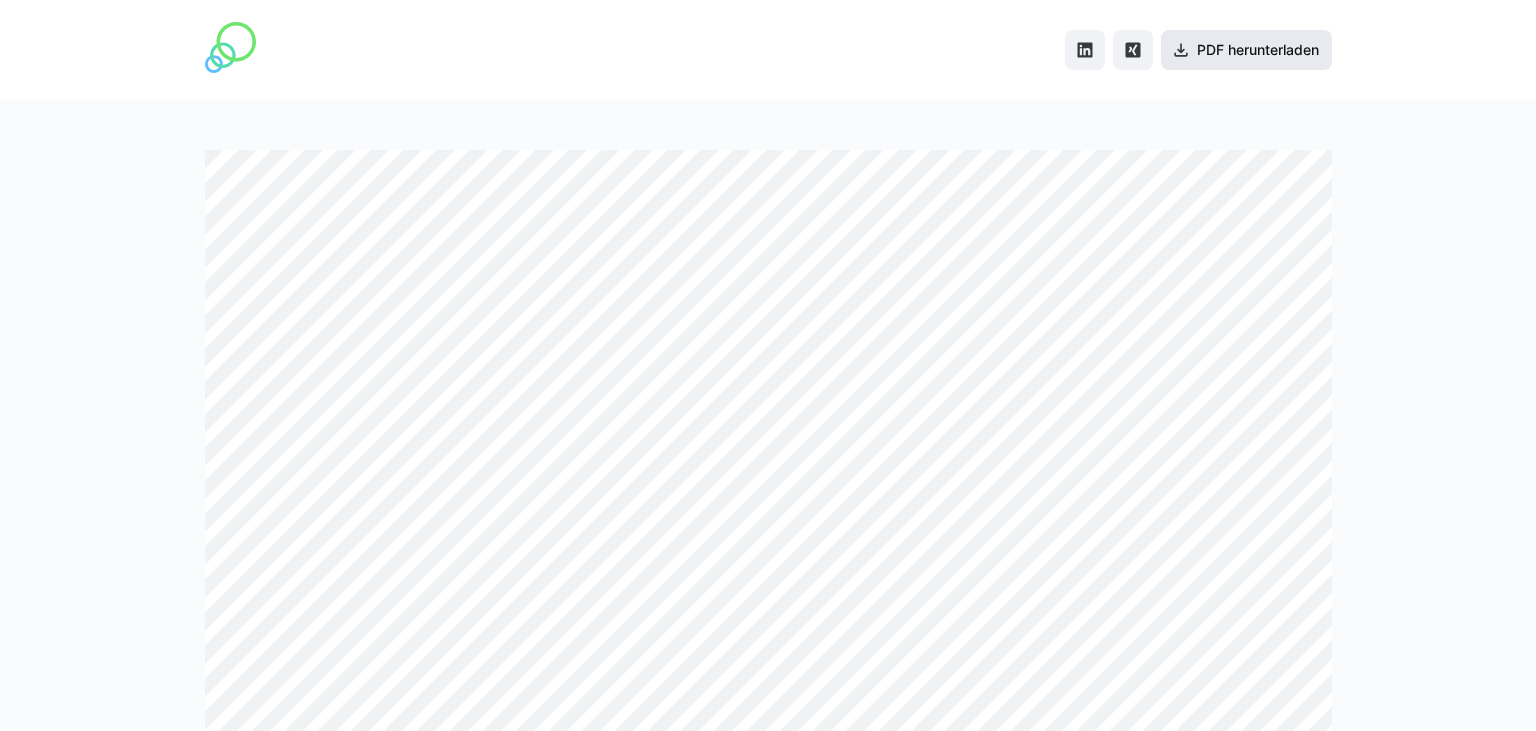click on "PDF herunterladen" 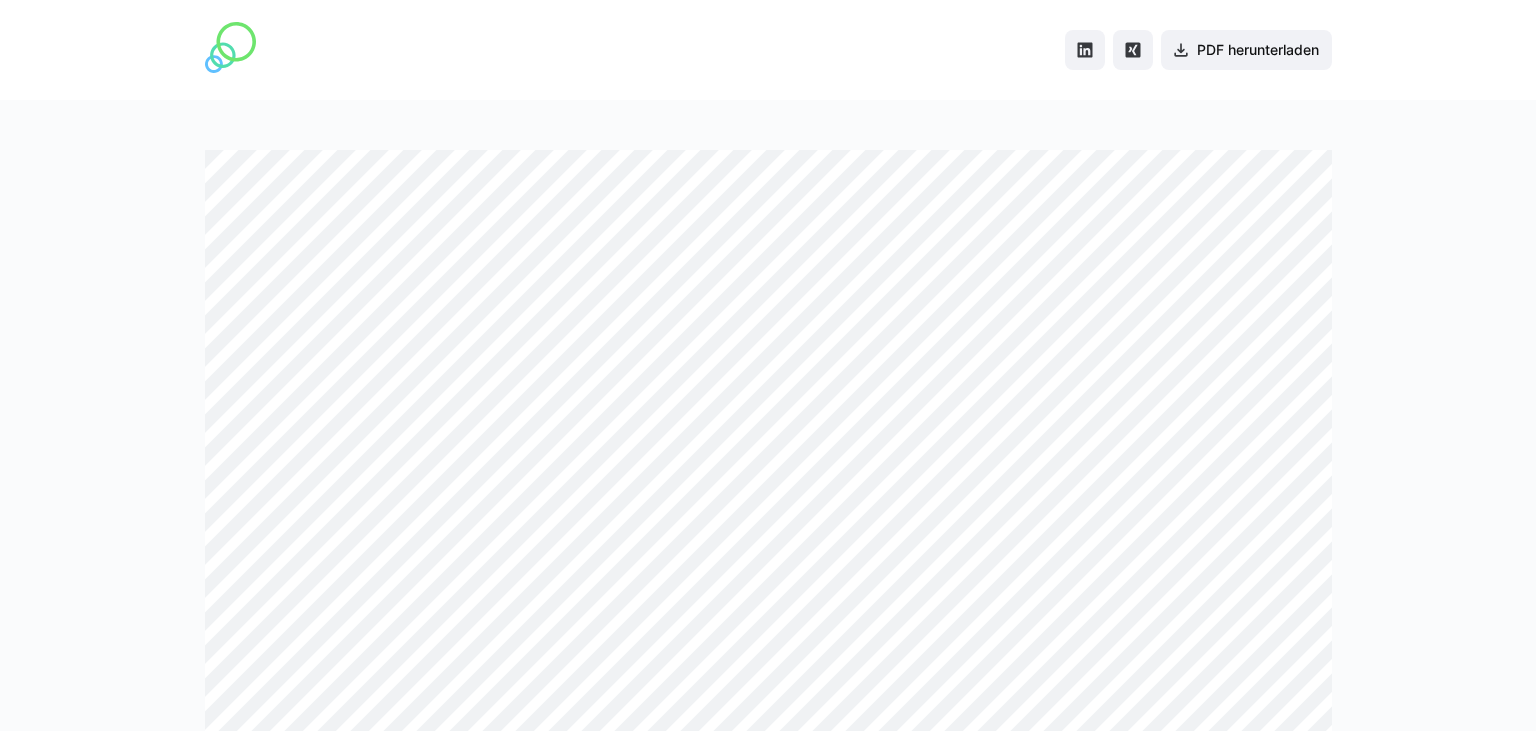 scroll, scrollTop: 0, scrollLeft: 0, axis: both 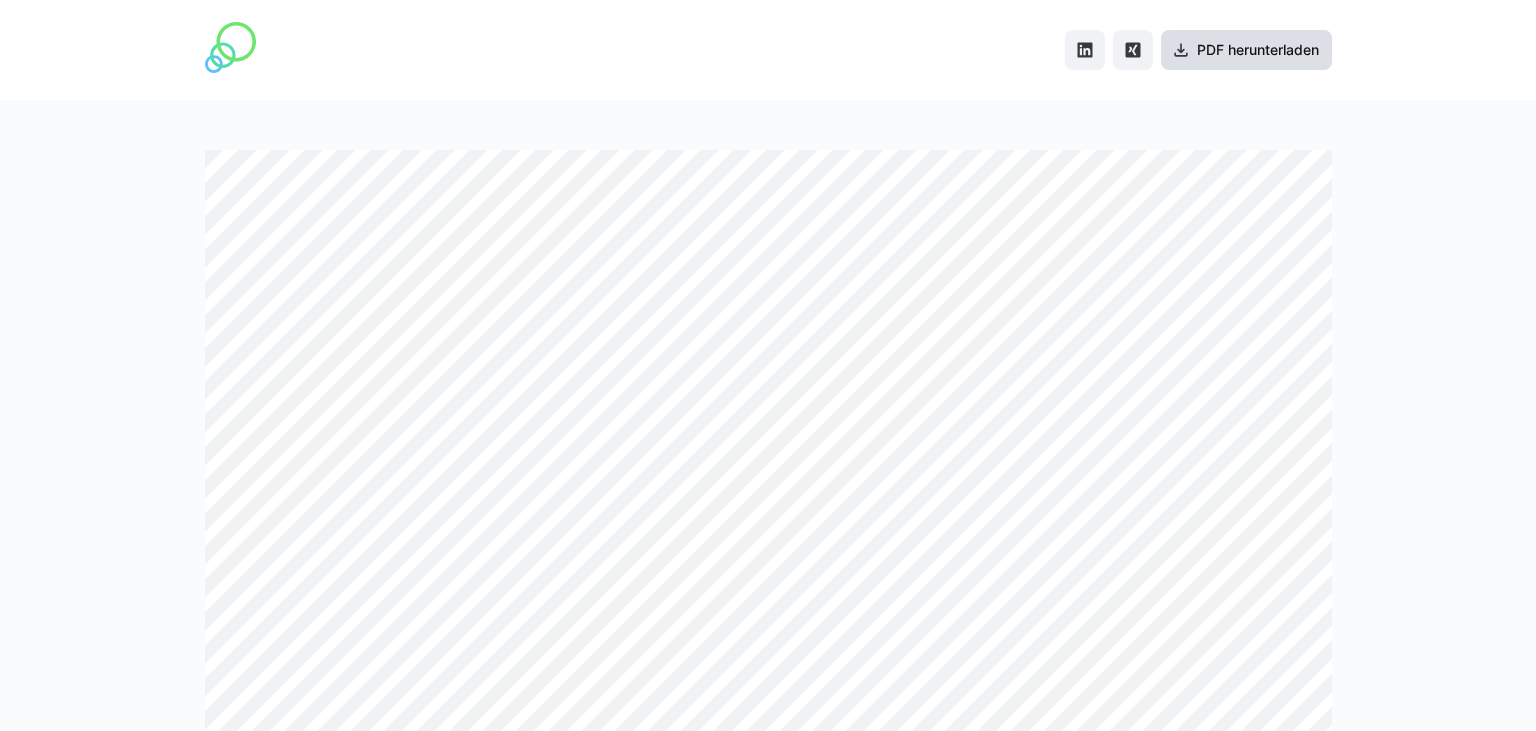 click on "PDF herunterladen" 